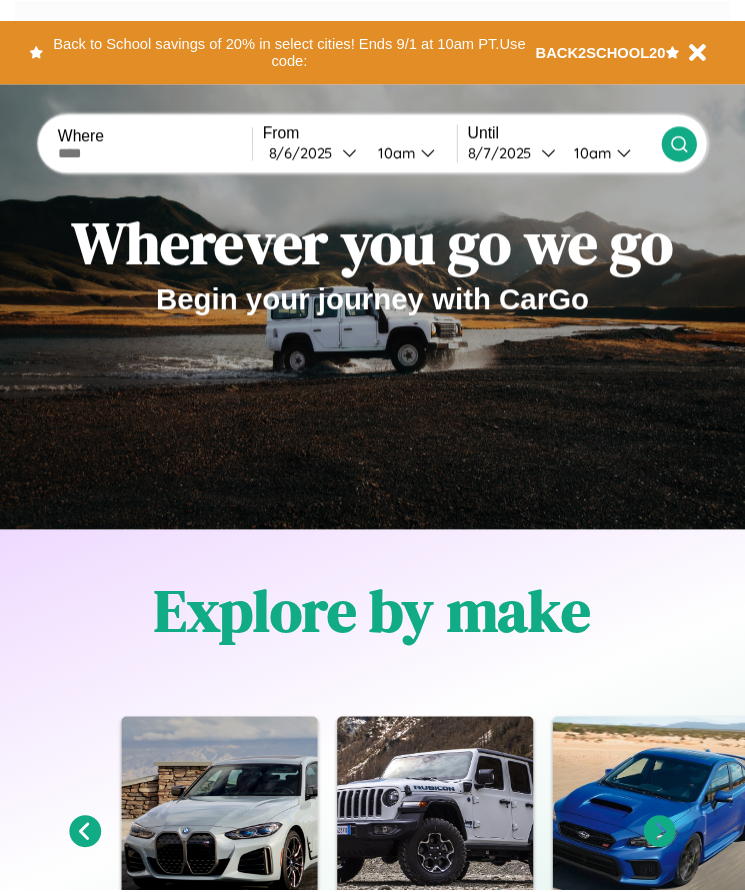 scroll, scrollTop: 0, scrollLeft: 0, axis: both 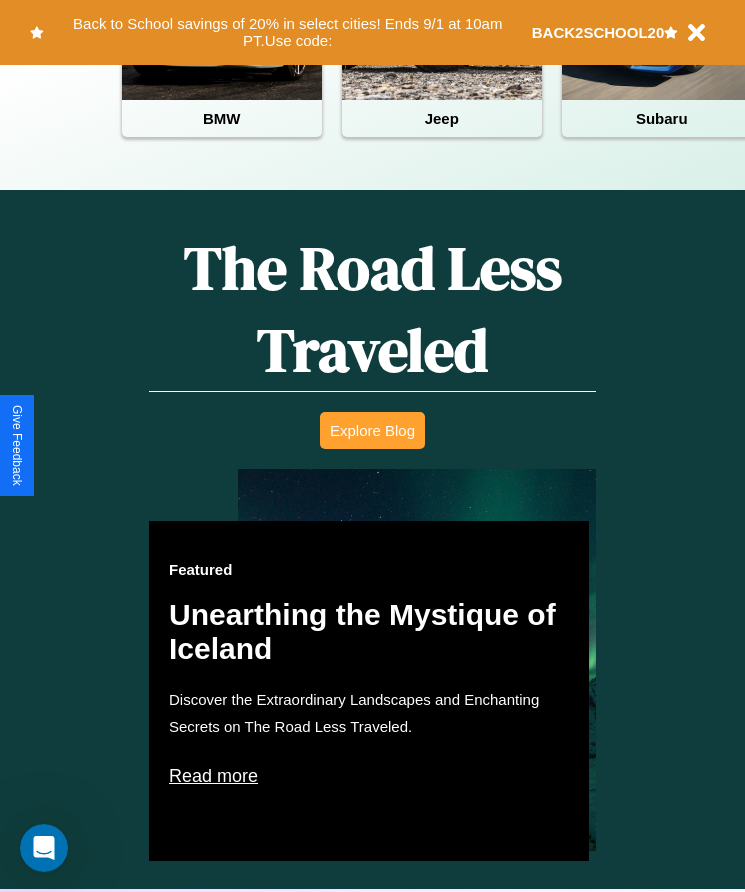 click on "Explore Blog" at bounding box center [372, 430] 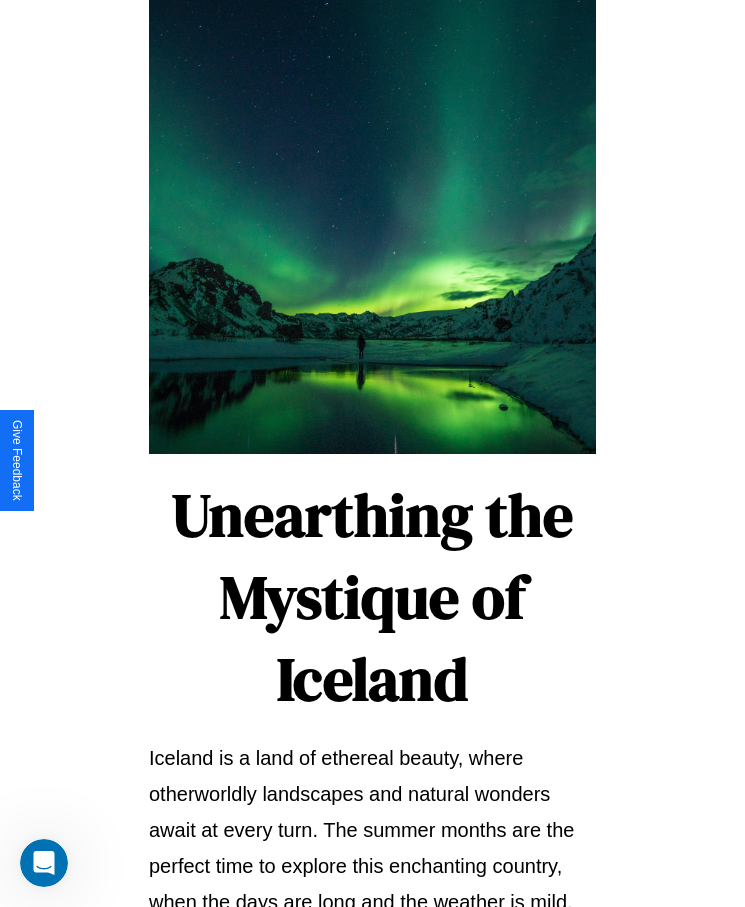 scroll, scrollTop: 2113, scrollLeft: 0, axis: vertical 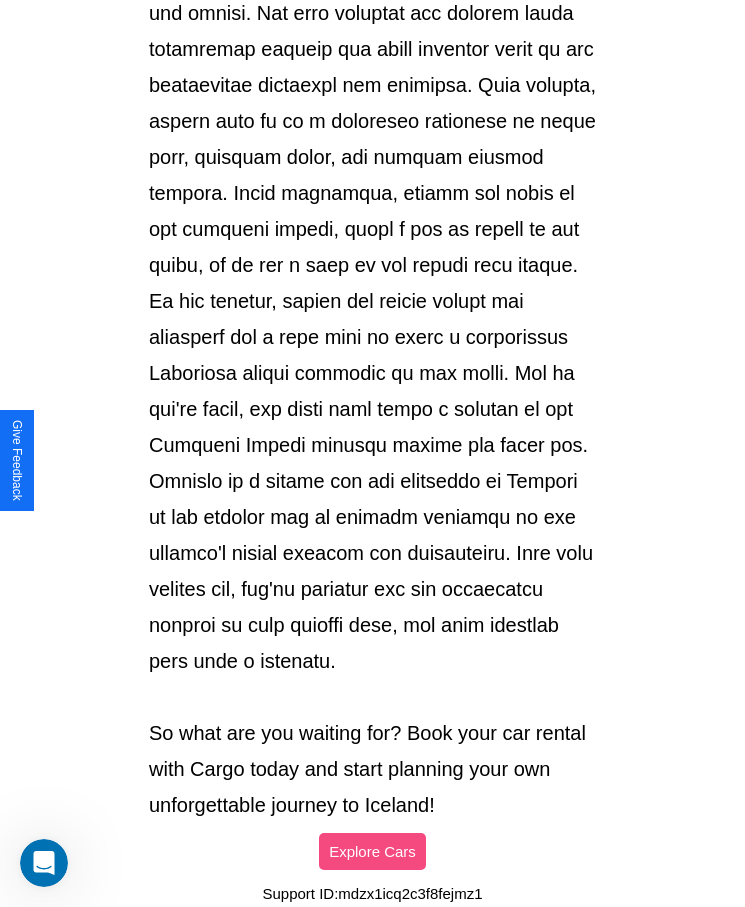click on "Explore Cars" at bounding box center [372, 851] 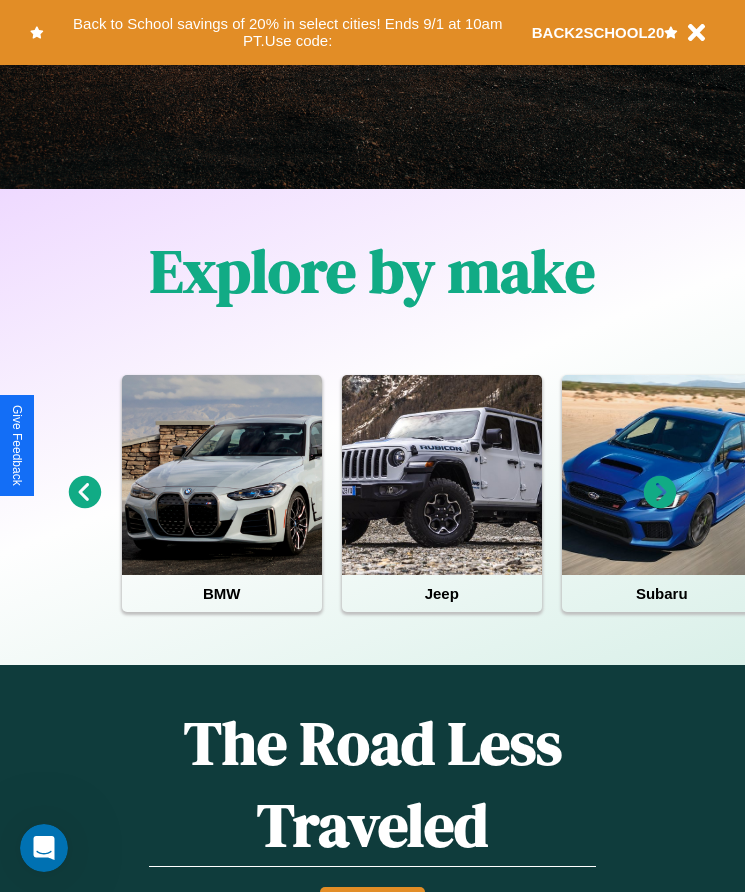 scroll, scrollTop: 334, scrollLeft: 0, axis: vertical 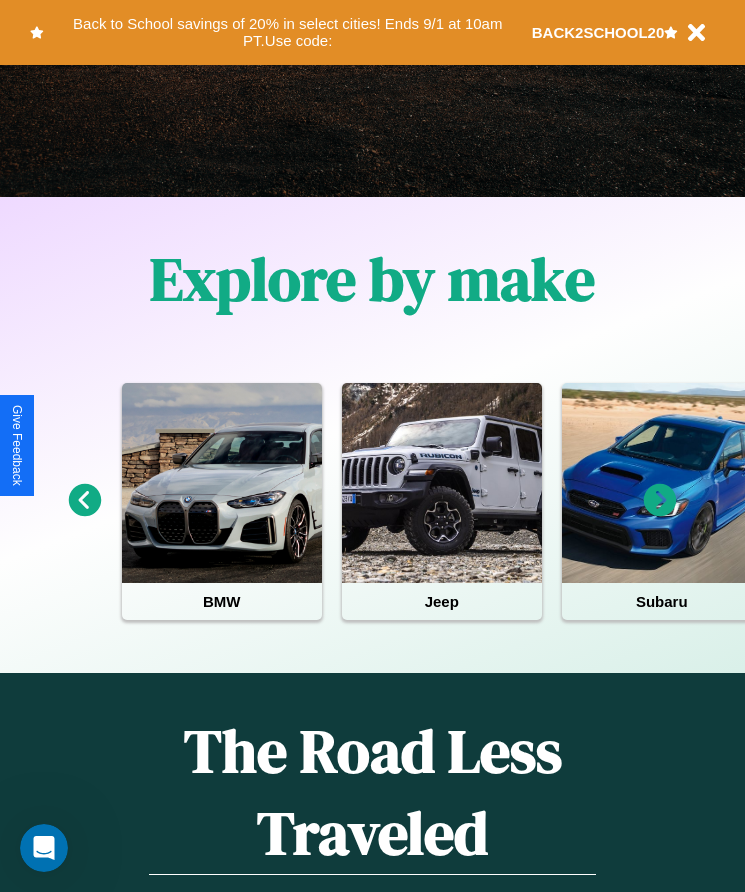 click 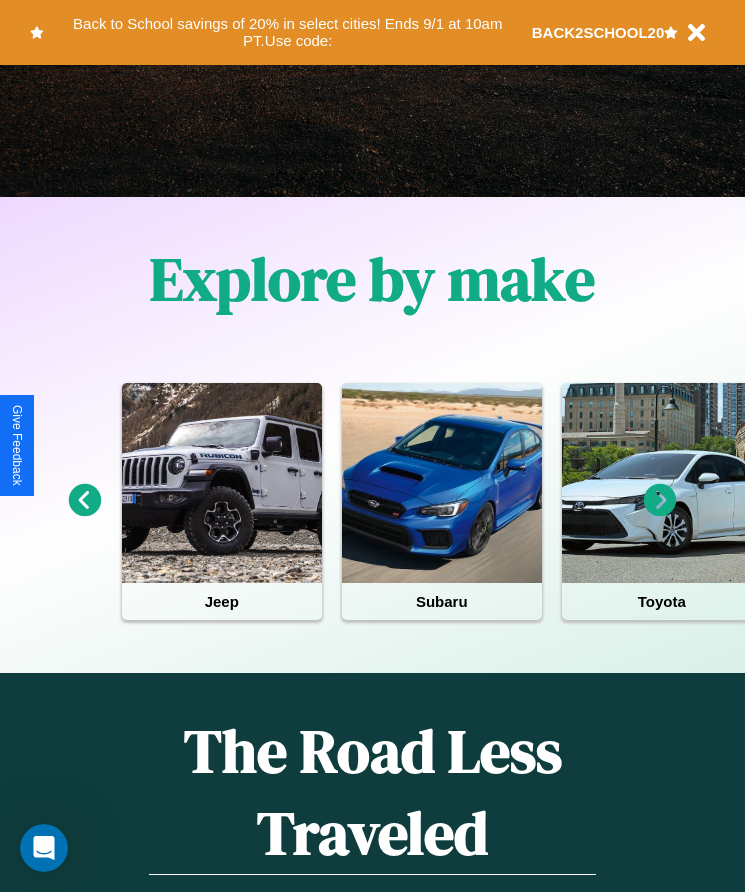 click 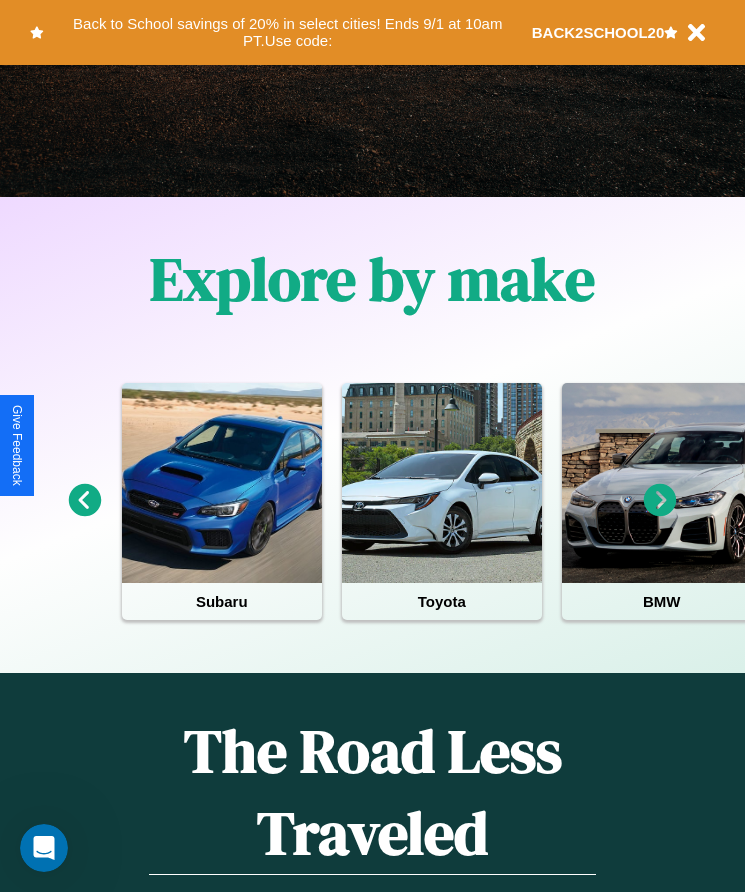 click 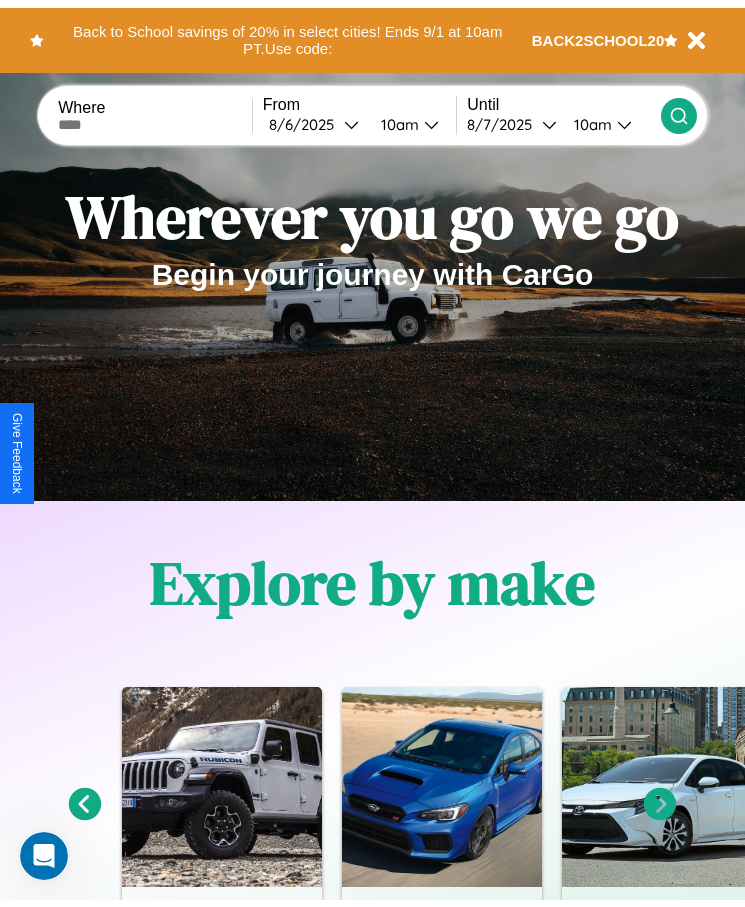 scroll, scrollTop: 0, scrollLeft: 0, axis: both 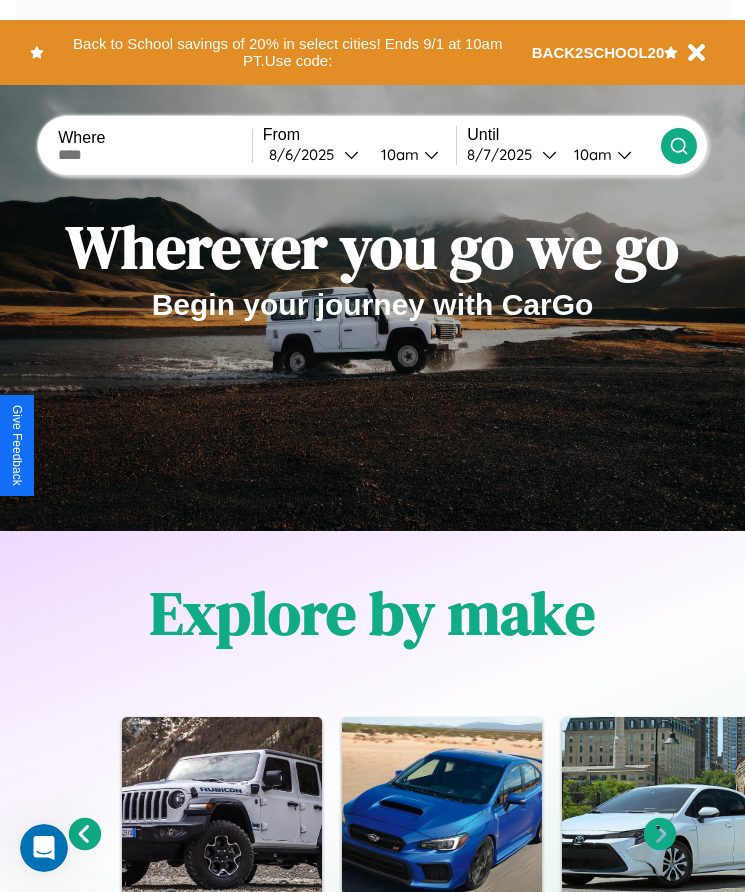 click at bounding box center (155, 155) 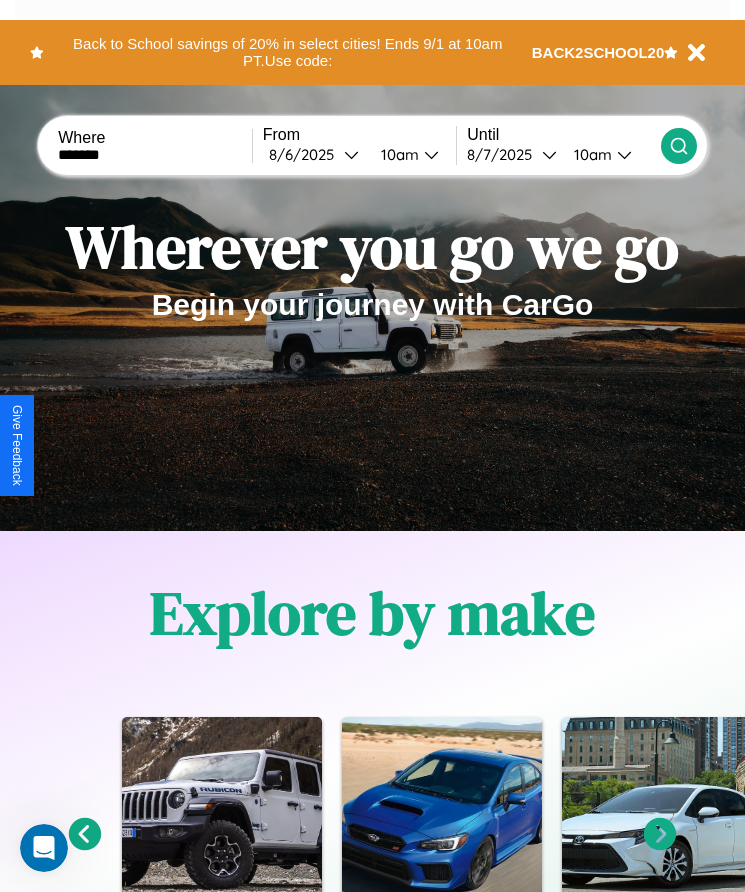 type on "*******" 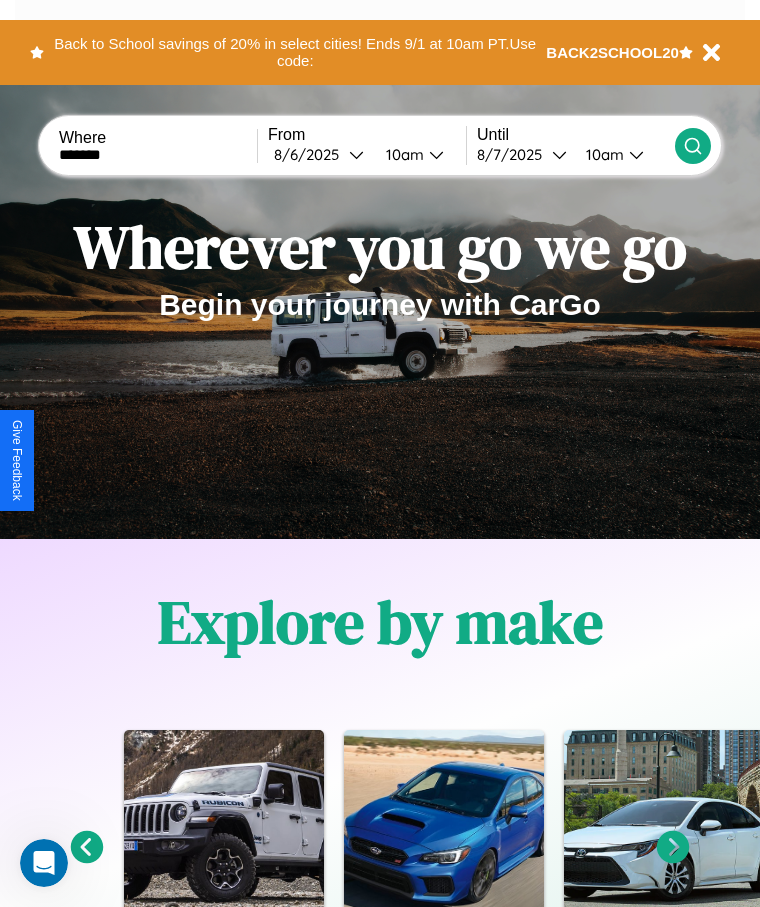 select on "*" 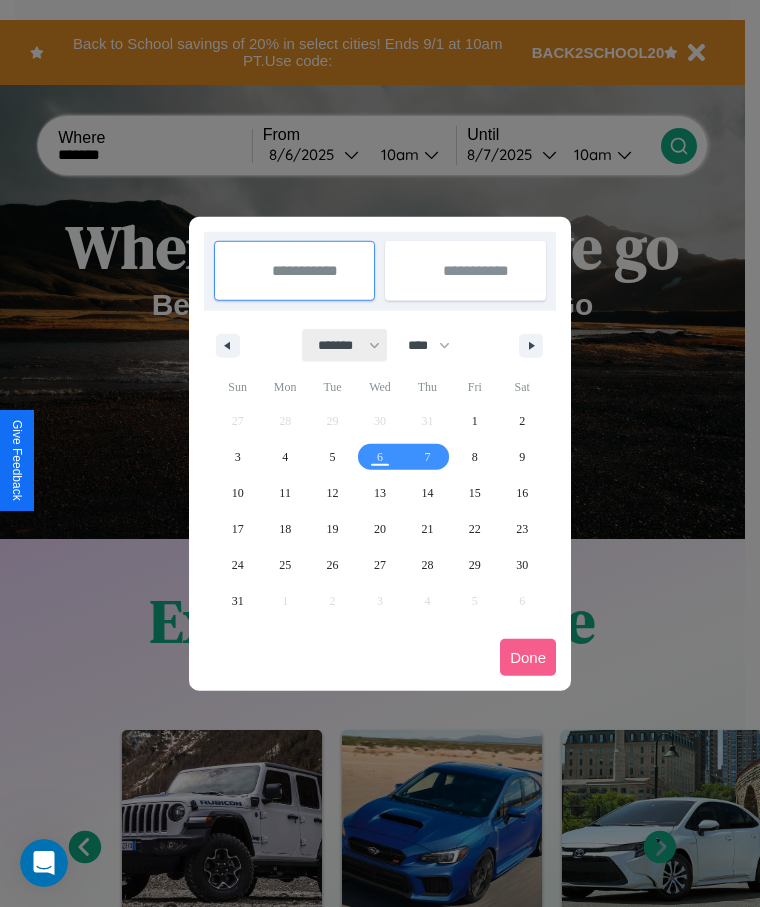 click on "******* ******** ***** ***** *** **** **** ****** ********* ******* ******** ********" at bounding box center (345, 345) 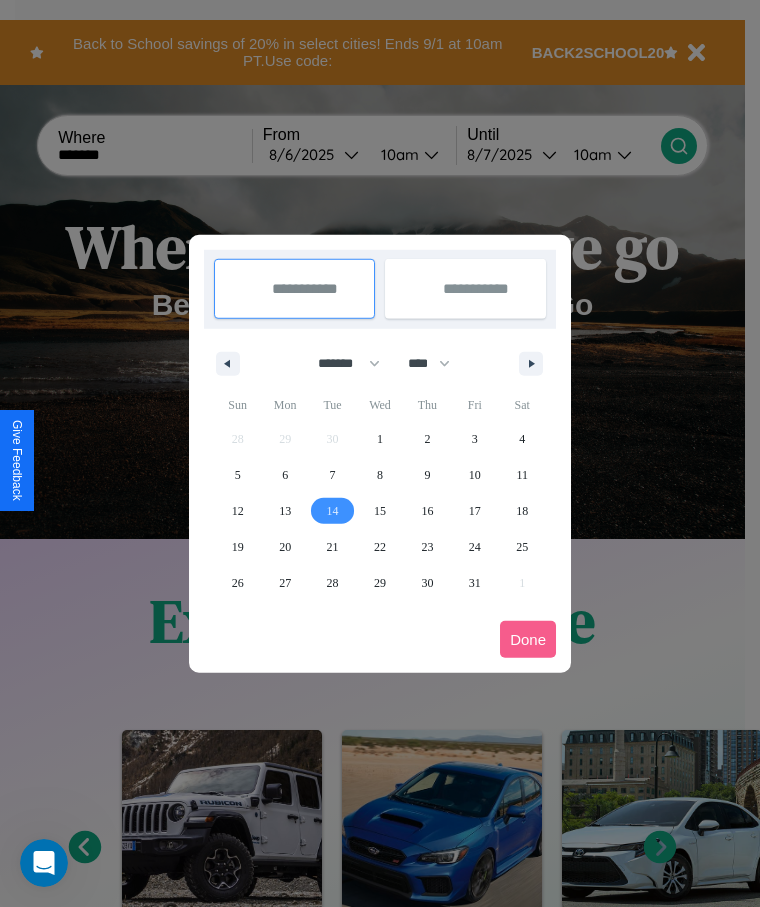 click on "14" at bounding box center [333, 511] 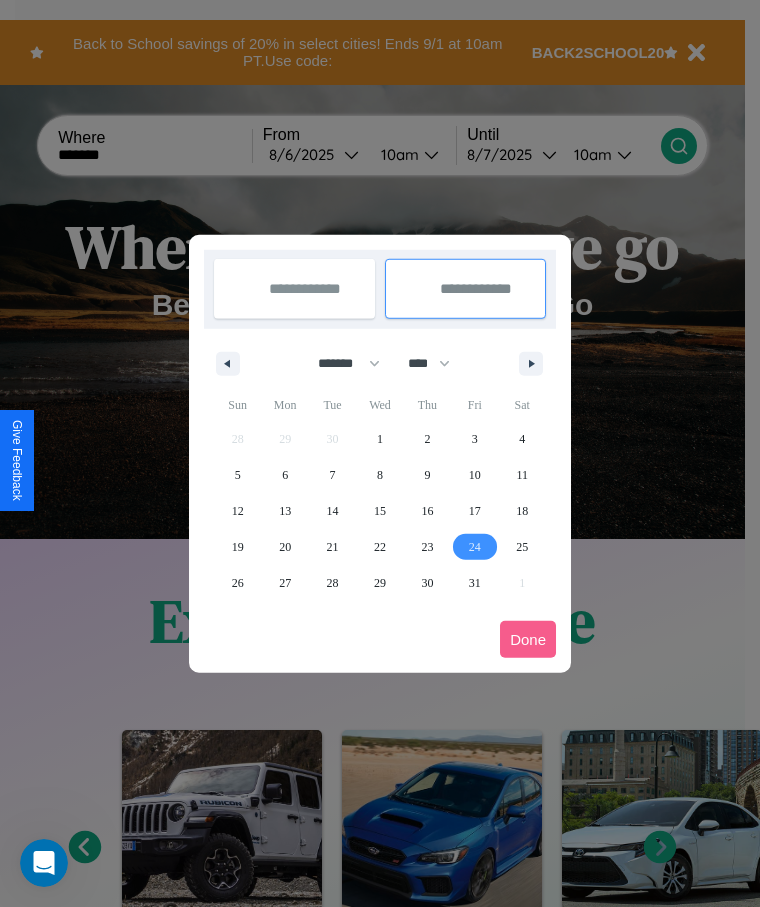 click on "24" at bounding box center (475, 547) 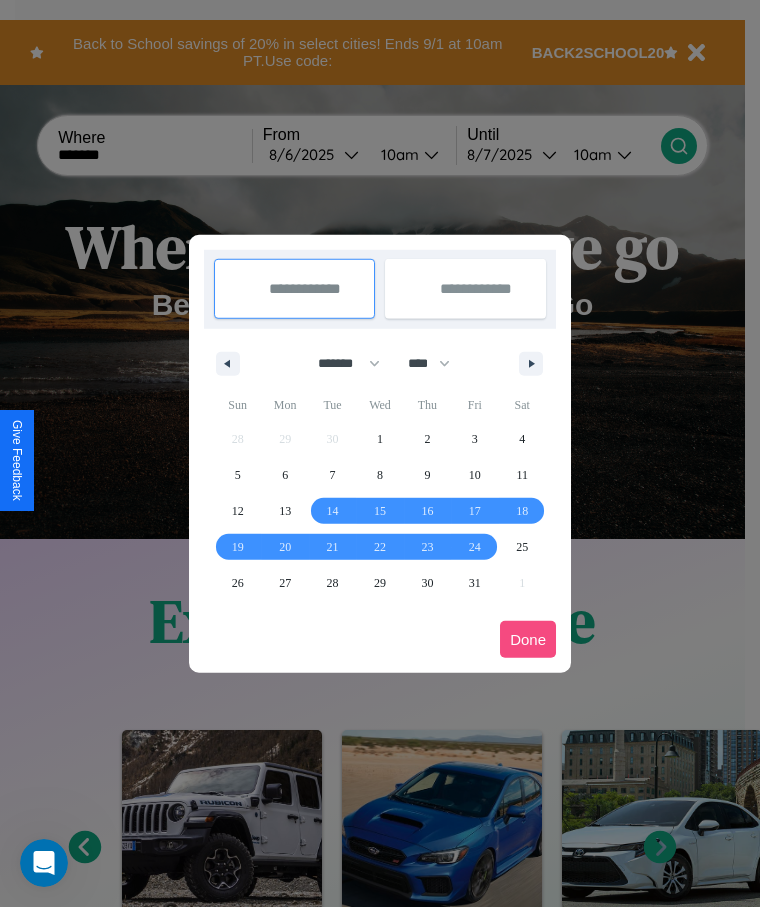 click on "Done" at bounding box center [528, 639] 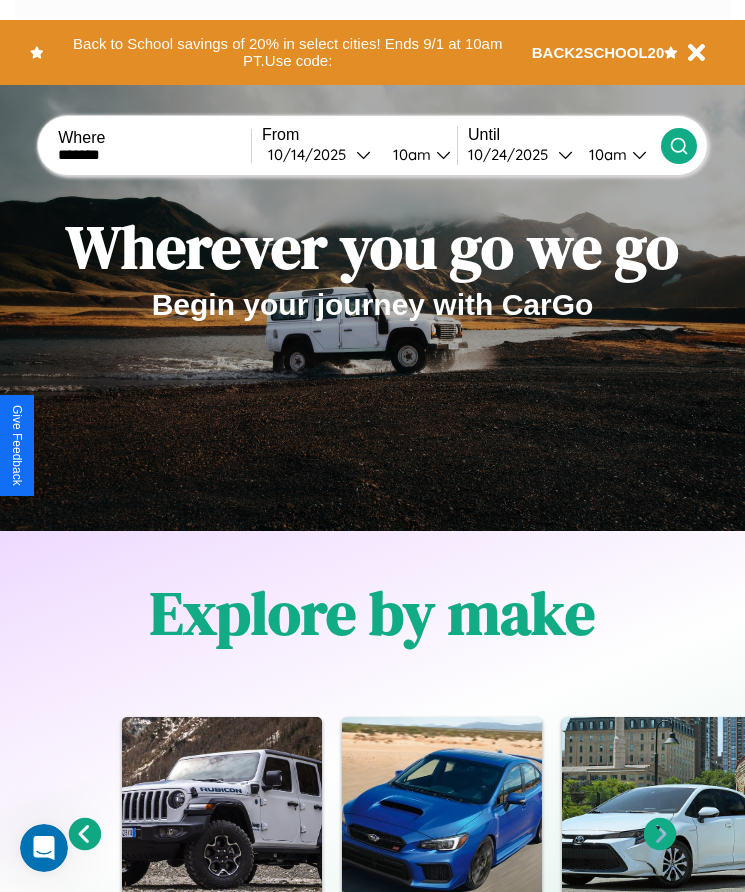 click 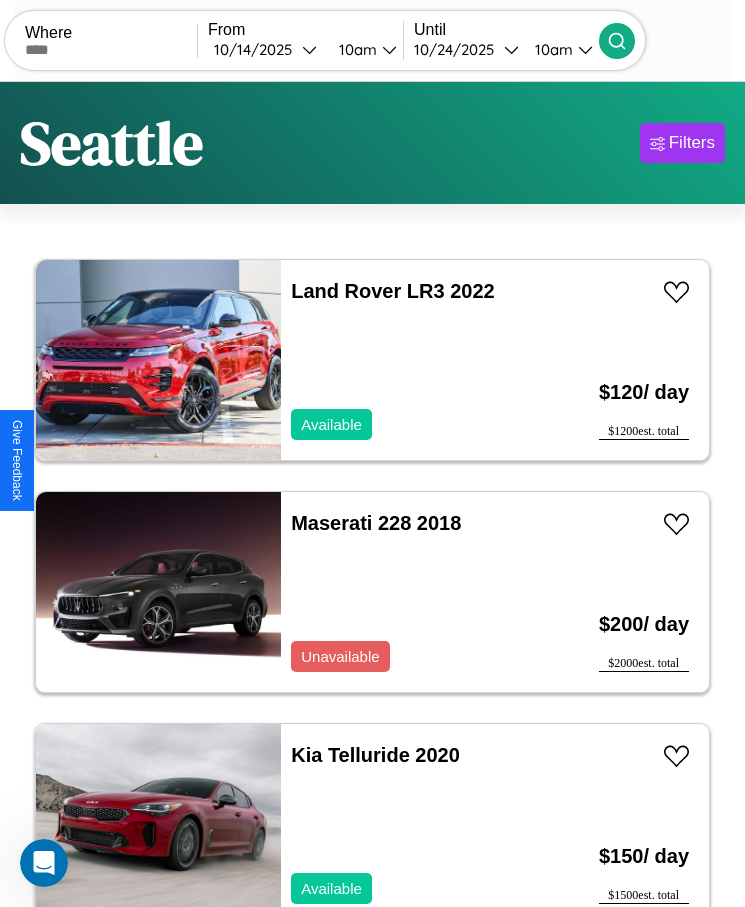 scroll, scrollTop: 50, scrollLeft: 0, axis: vertical 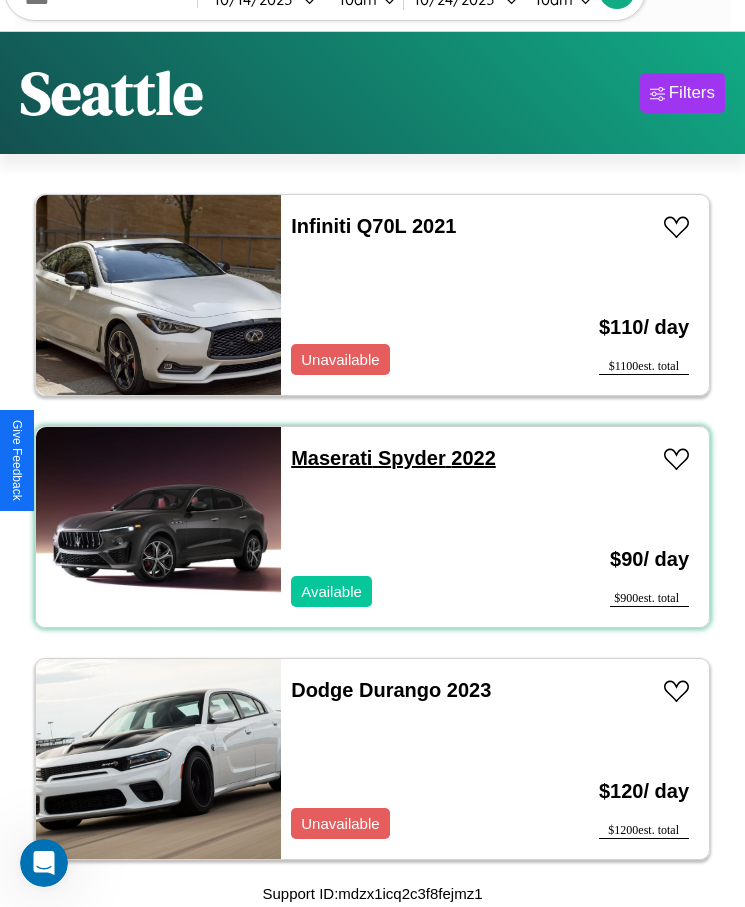 click on "Maserati   Spyder   2022" at bounding box center (393, 458) 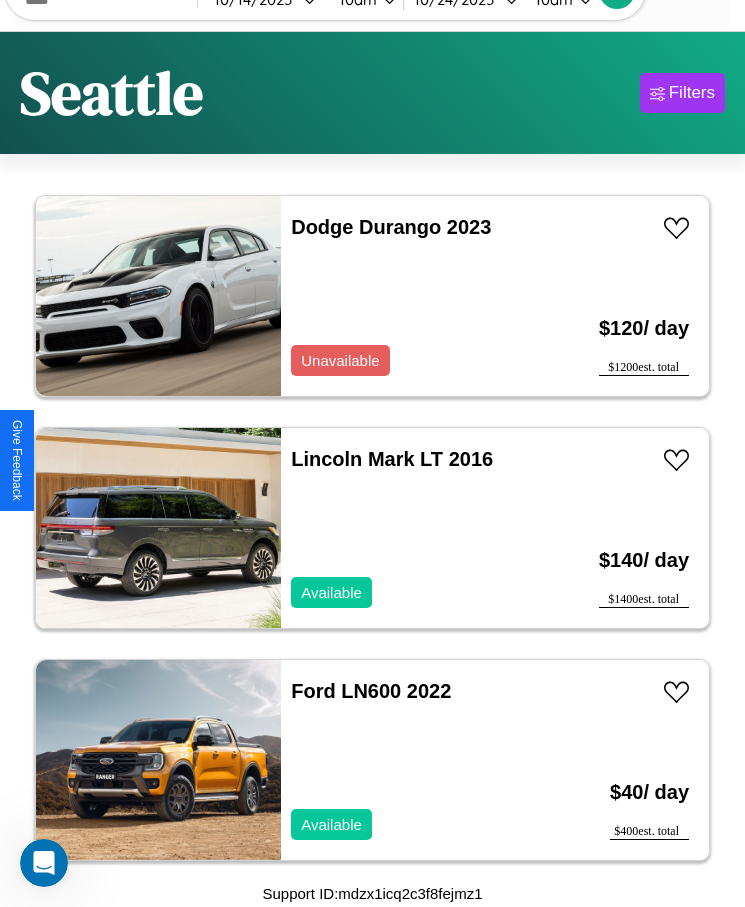 scroll, scrollTop: 7439, scrollLeft: 0, axis: vertical 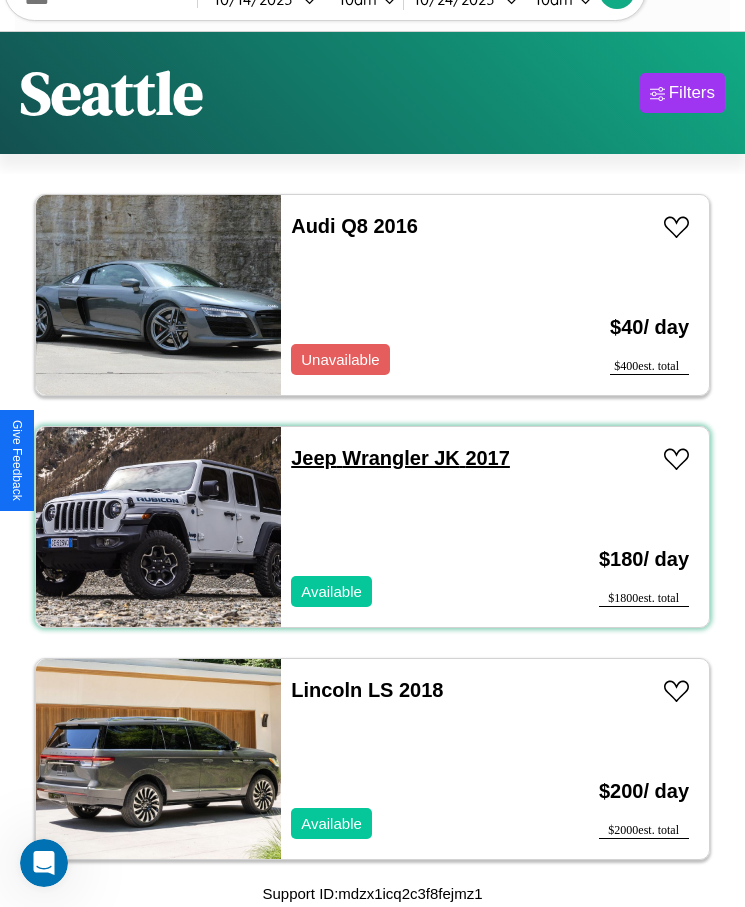 click on "Jeep   Wrangler JK   2017" at bounding box center (400, 458) 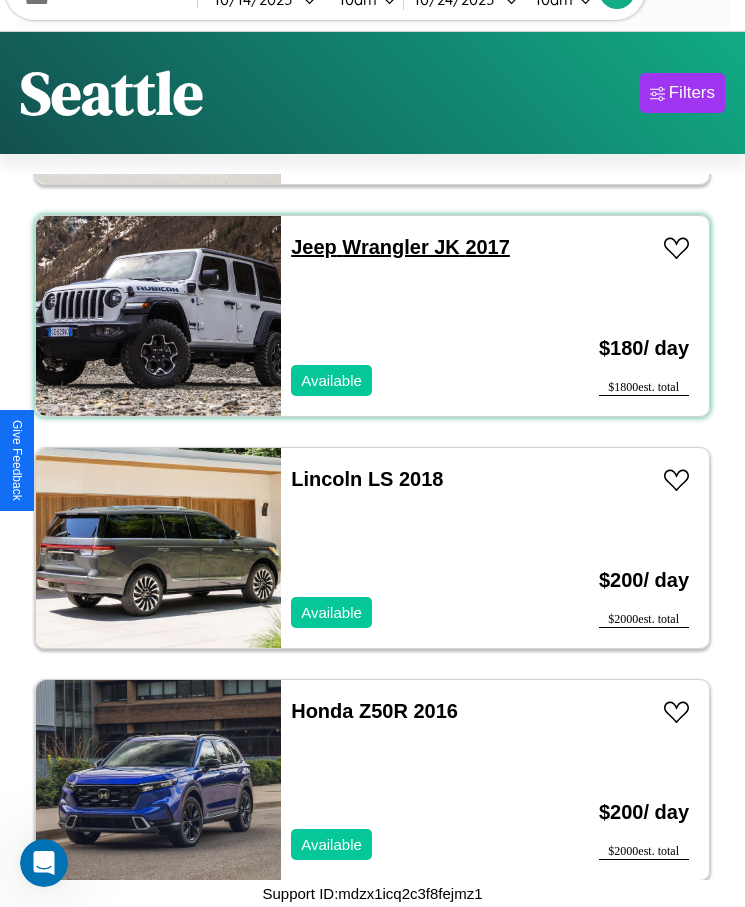 scroll, scrollTop: 7671, scrollLeft: 0, axis: vertical 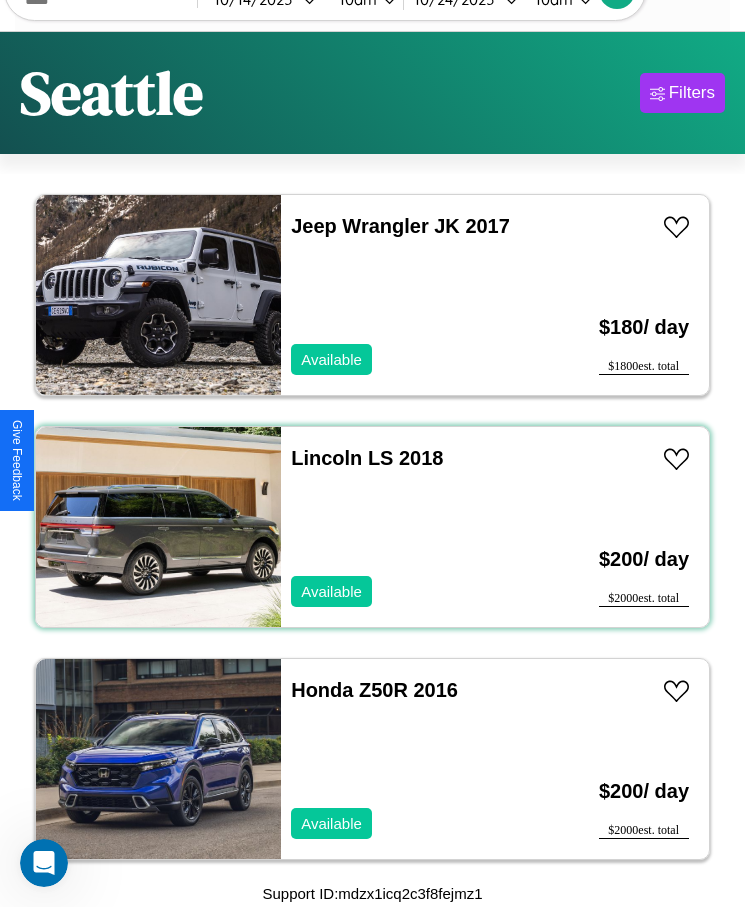 click on "Lincoln   LS   2018 Available" at bounding box center [413, 527] 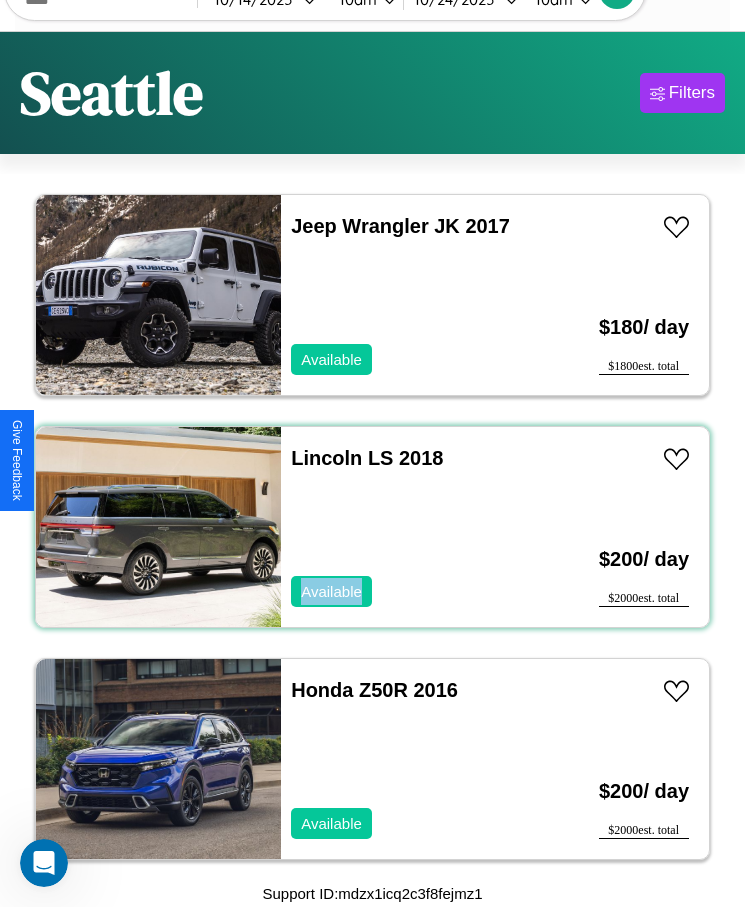 click on "Lincoln   LS   2018 Available" at bounding box center [413, 527] 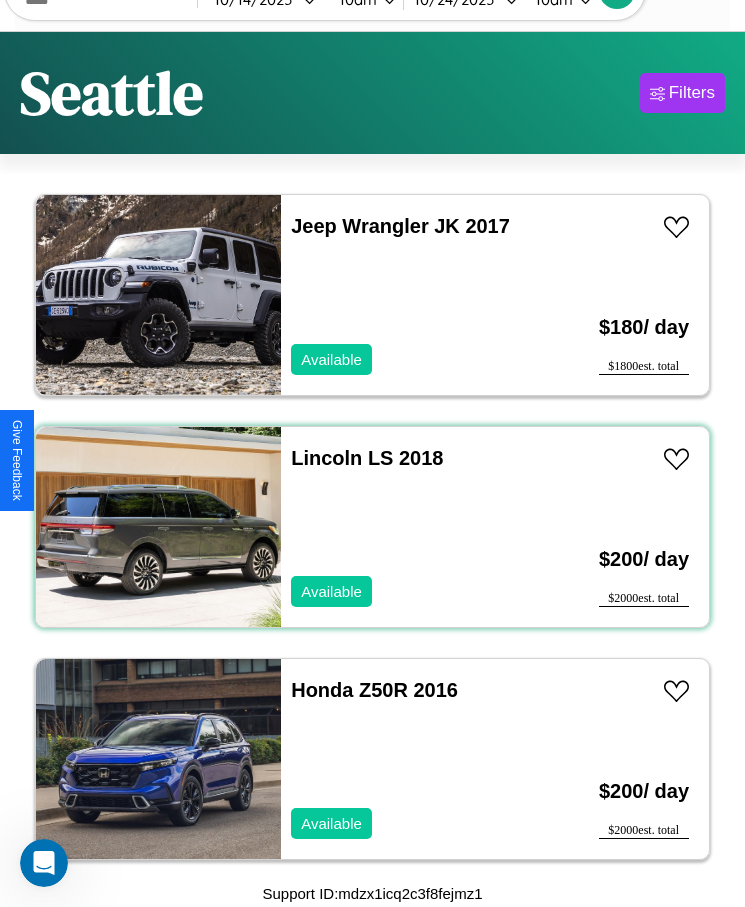 click on "Lincoln   LS   2018 Available" at bounding box center (413, 527) 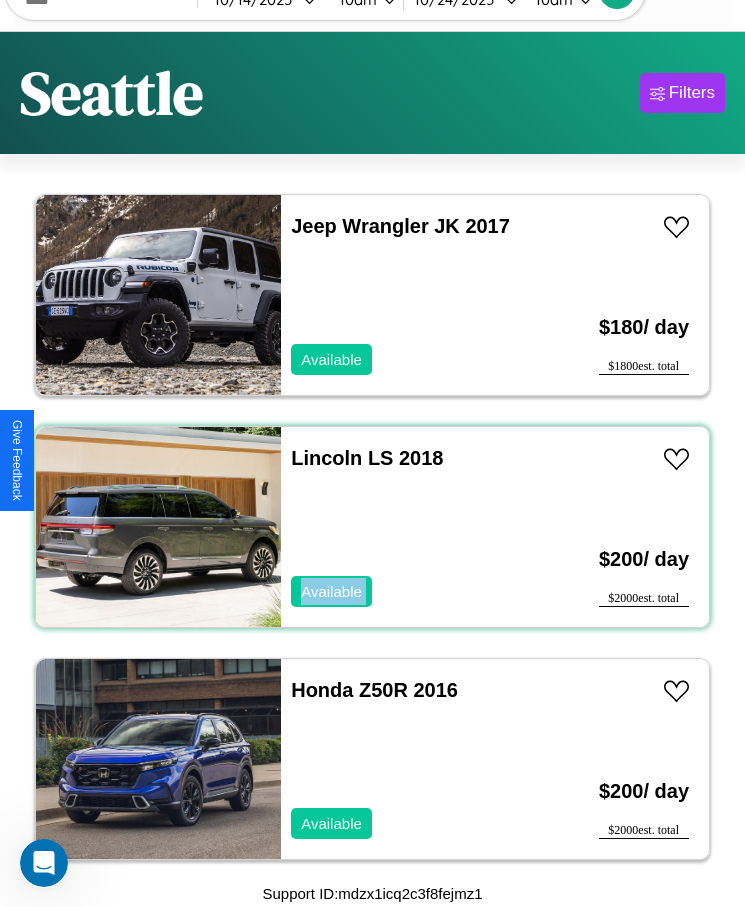 click on "Lincoln   LS   2018 Available" at bounding box center [413, 527] 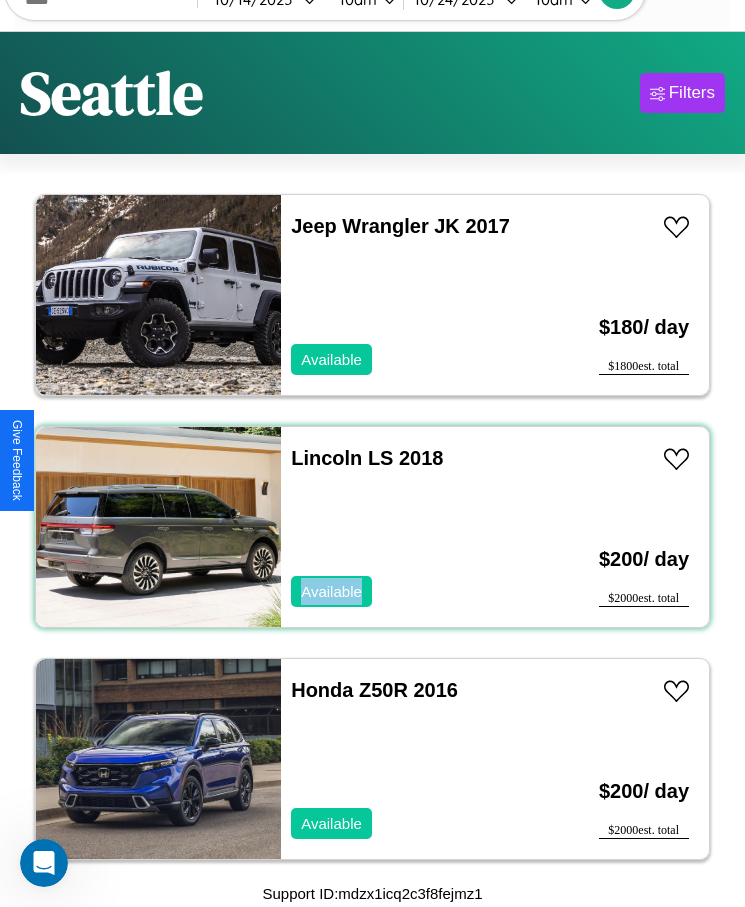 click on "Lincoln   LS   2018 Available" at bounding box center [413, 527] 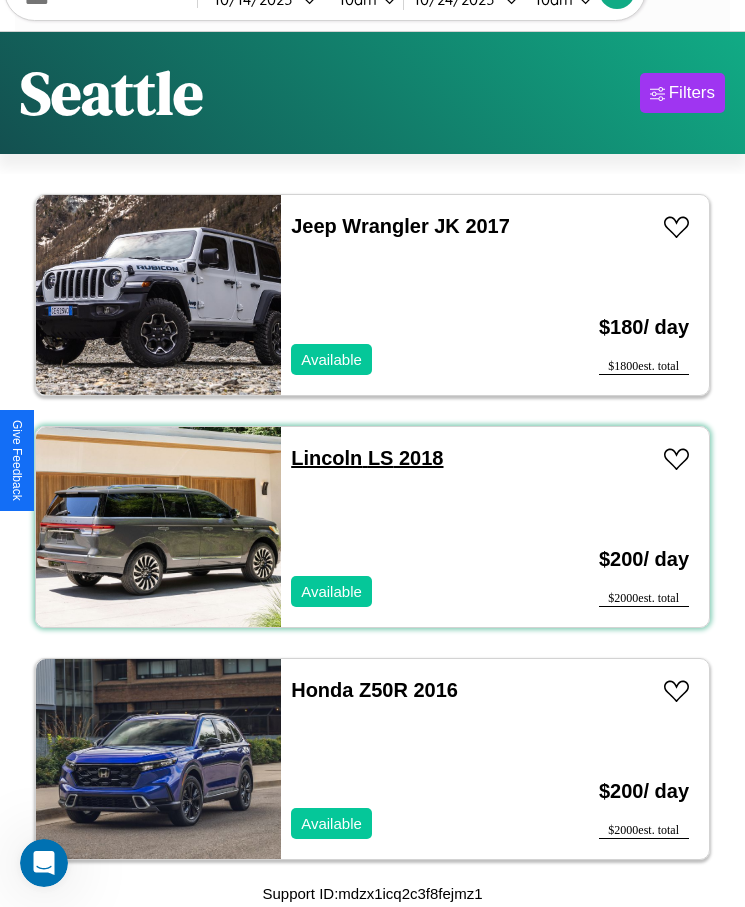 click on "Lincoln   LS   2018" at bounding box center (367, 458) 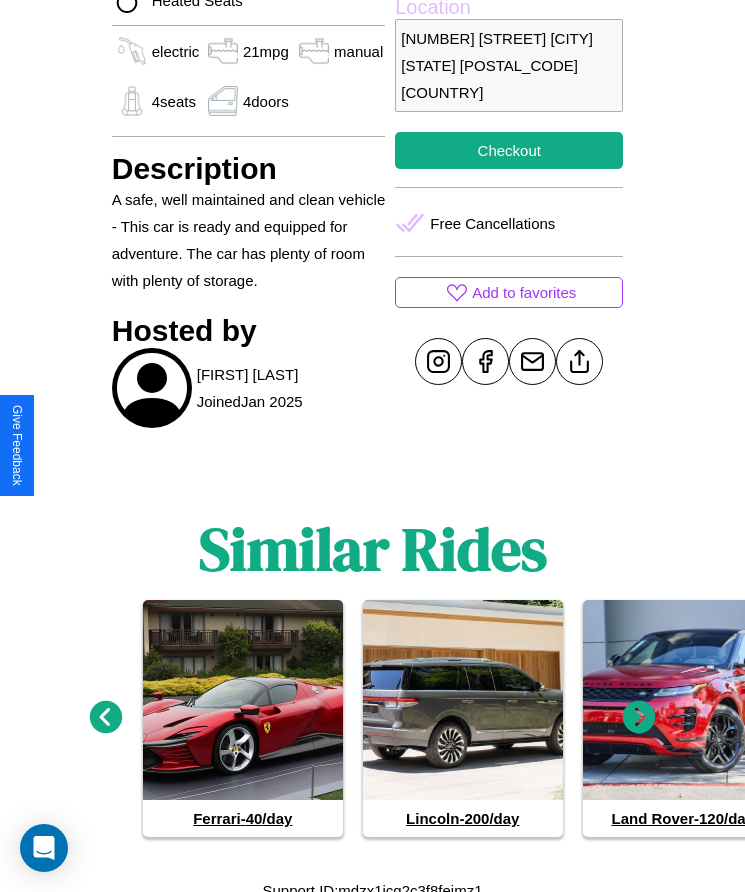 scroll, scrollTop: 870, scrollLeft: 0, axis: vertical 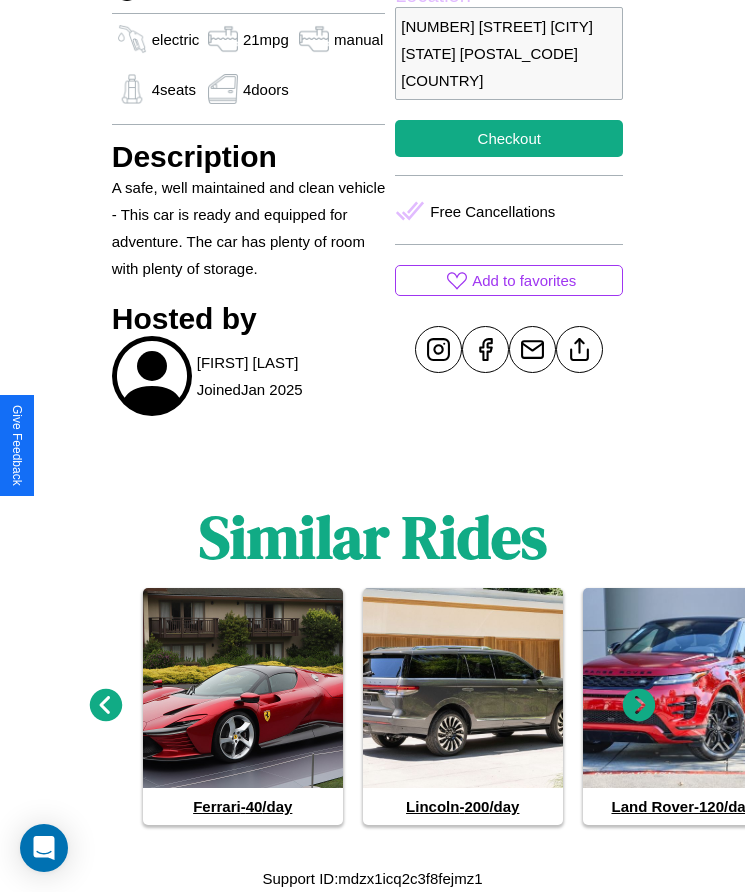 click 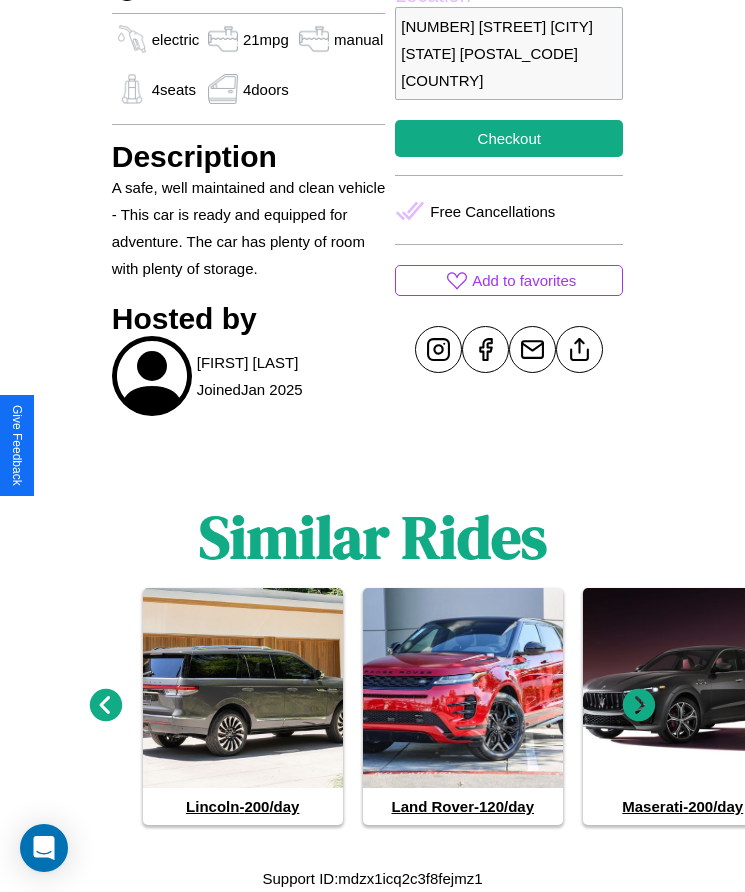 click 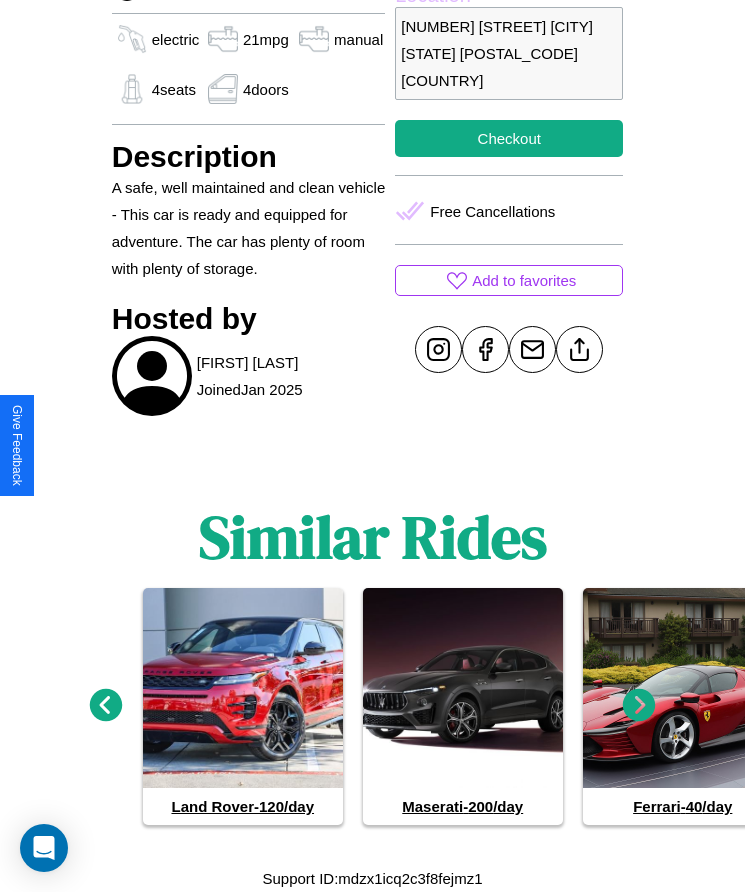 click 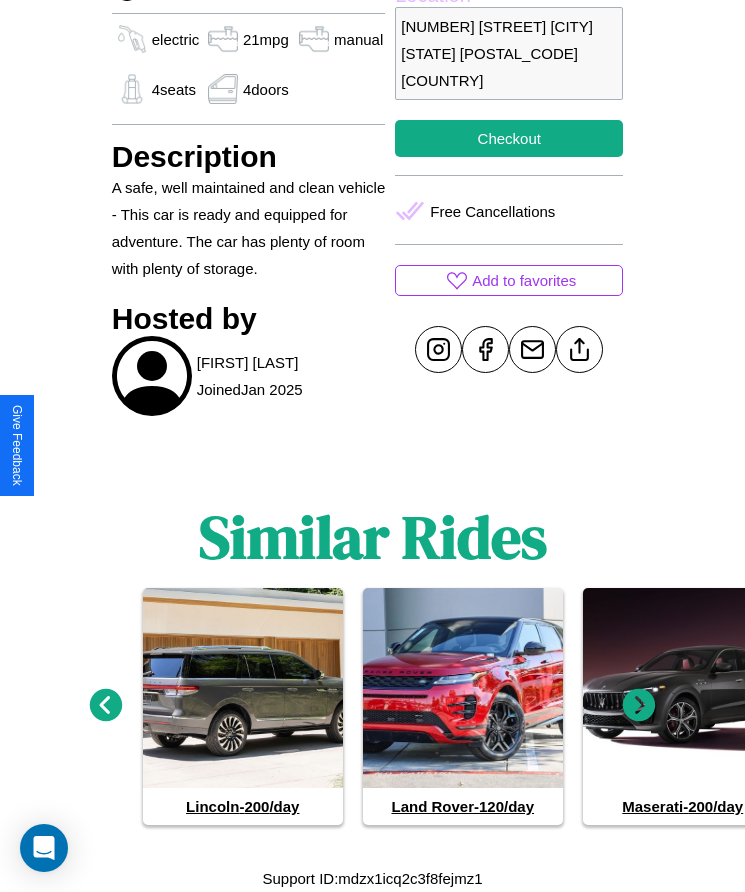 click 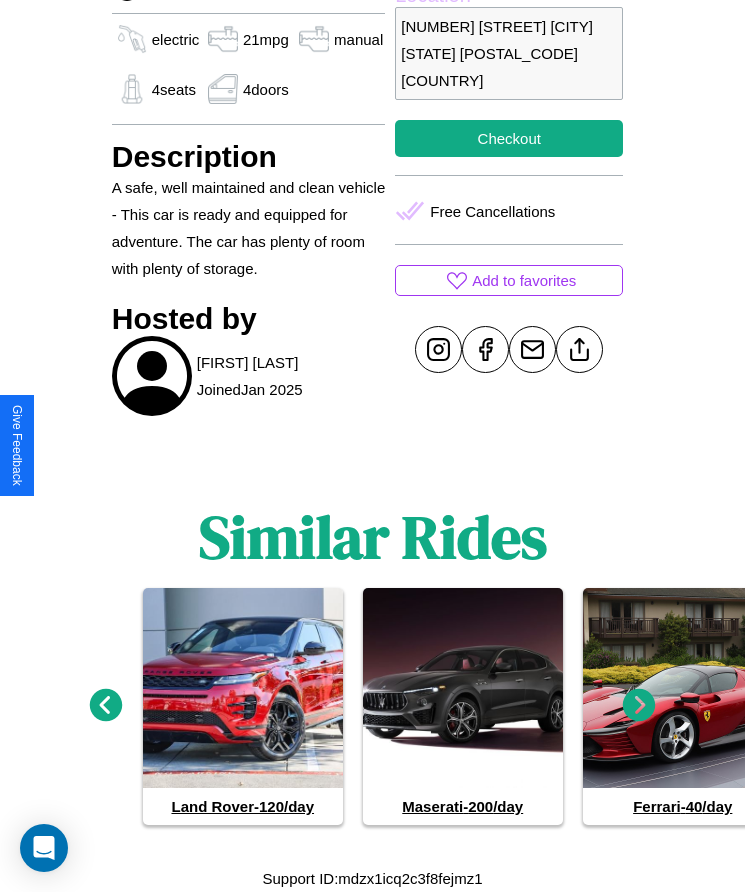 click 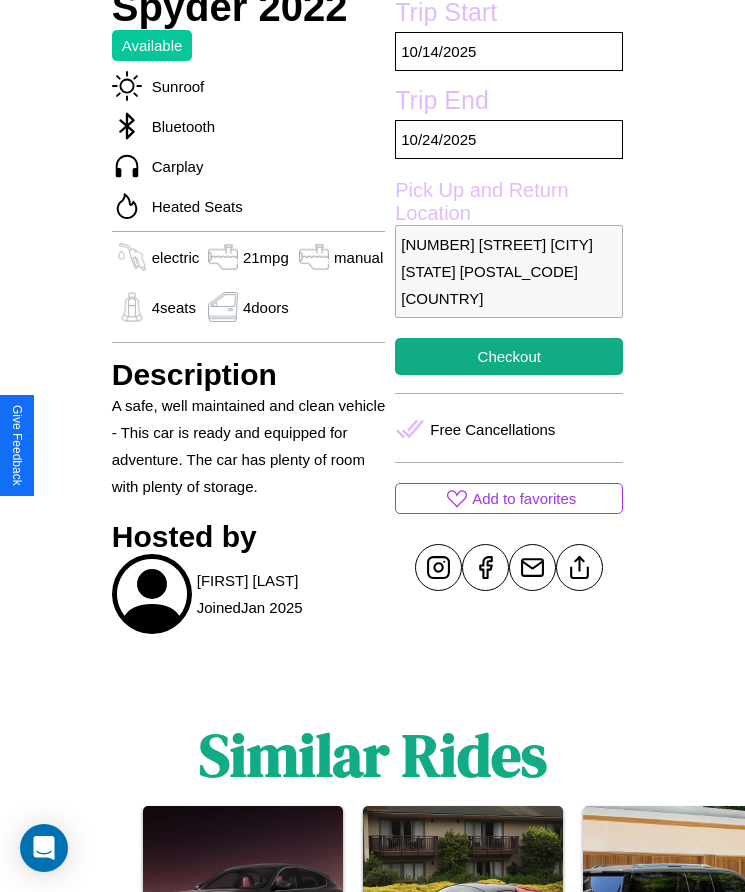 scroll, scrollTop: 563, scrollLeft: 0, axis: vertical 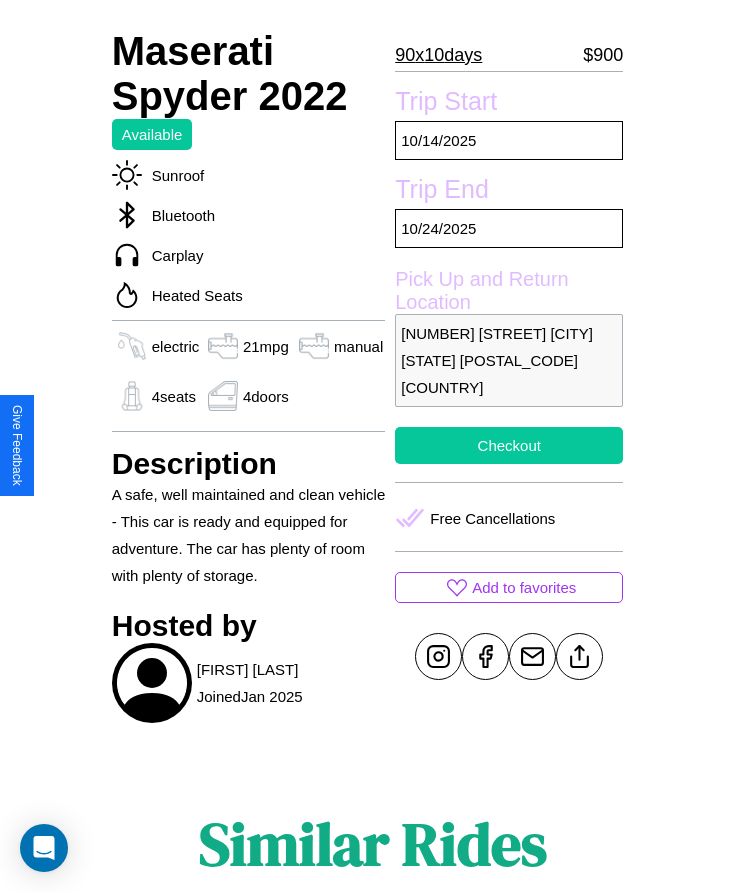 click on "Checkout" at bounding box center (509, 445) 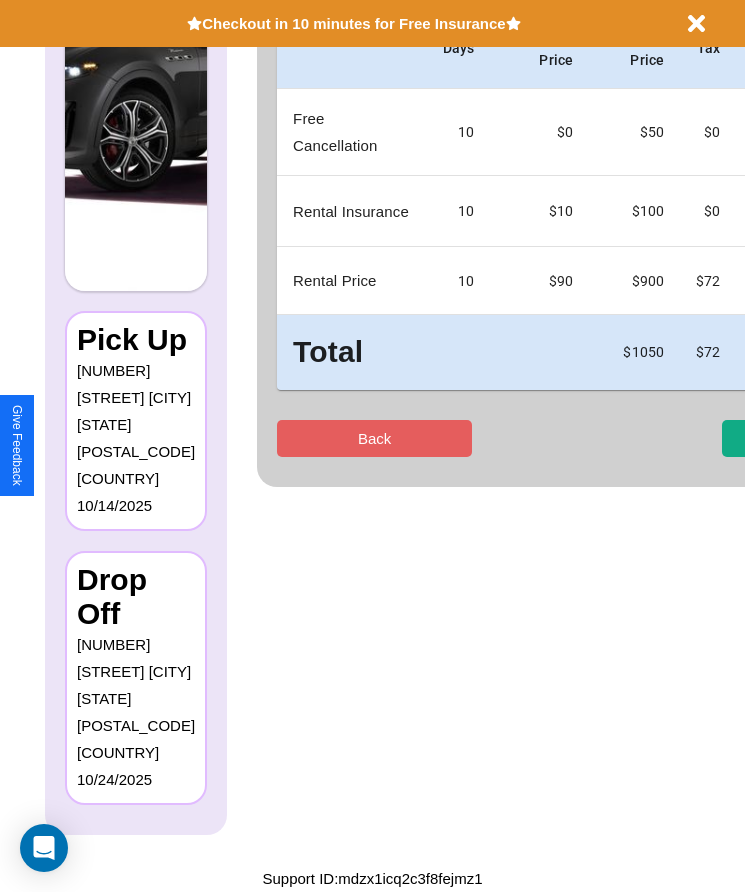 scroll, scrollTop: 0, scrollLeft: 0, axis: both 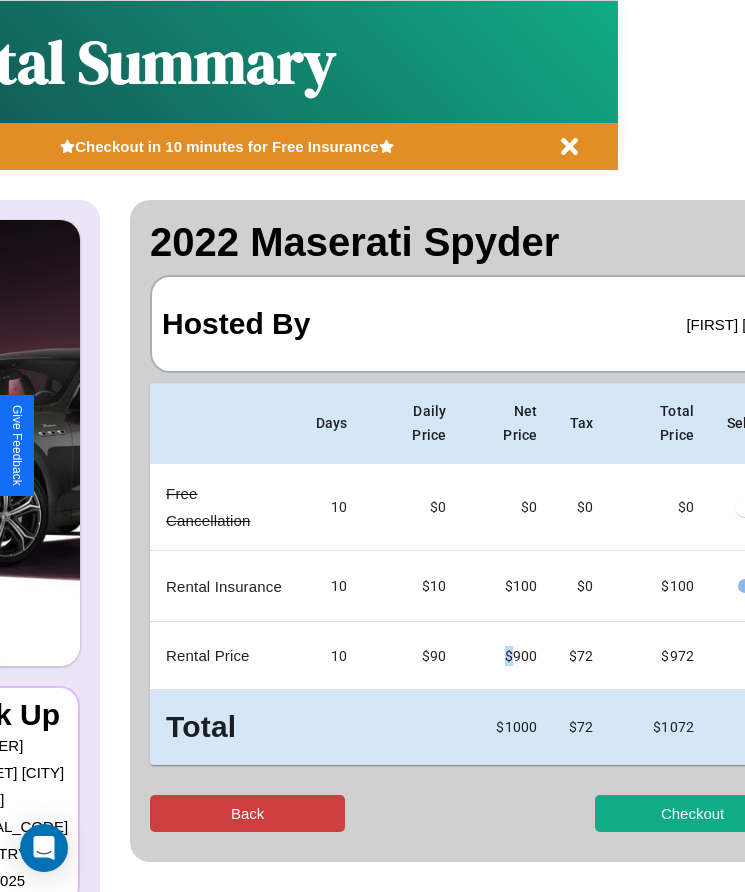click on "Back" at bounding box center (247, 813) 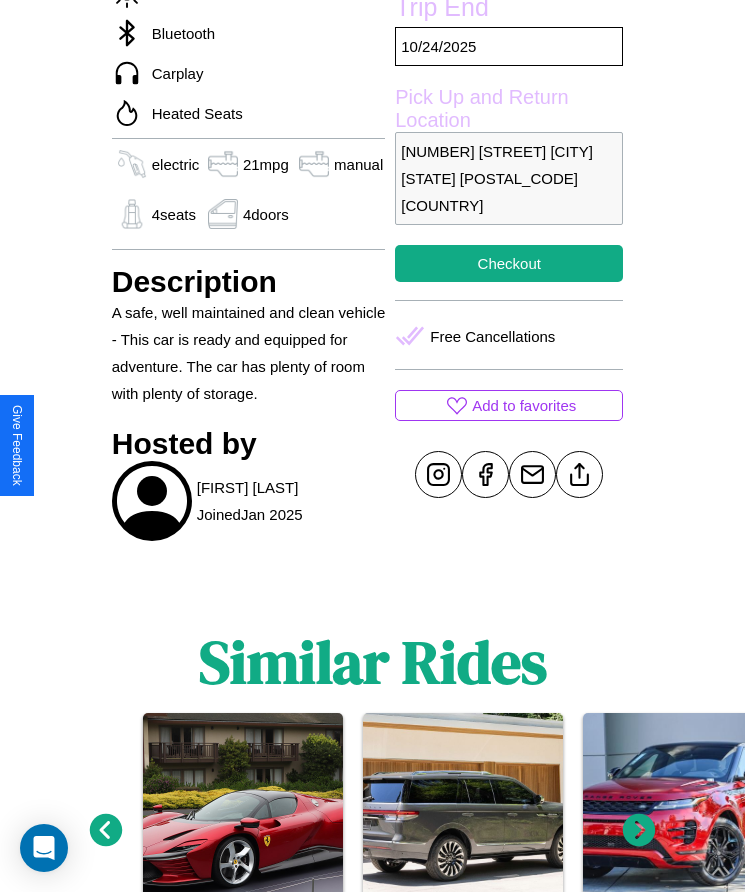scroll, scrollTop: 774, scrollLeft: 0, axis: vertical 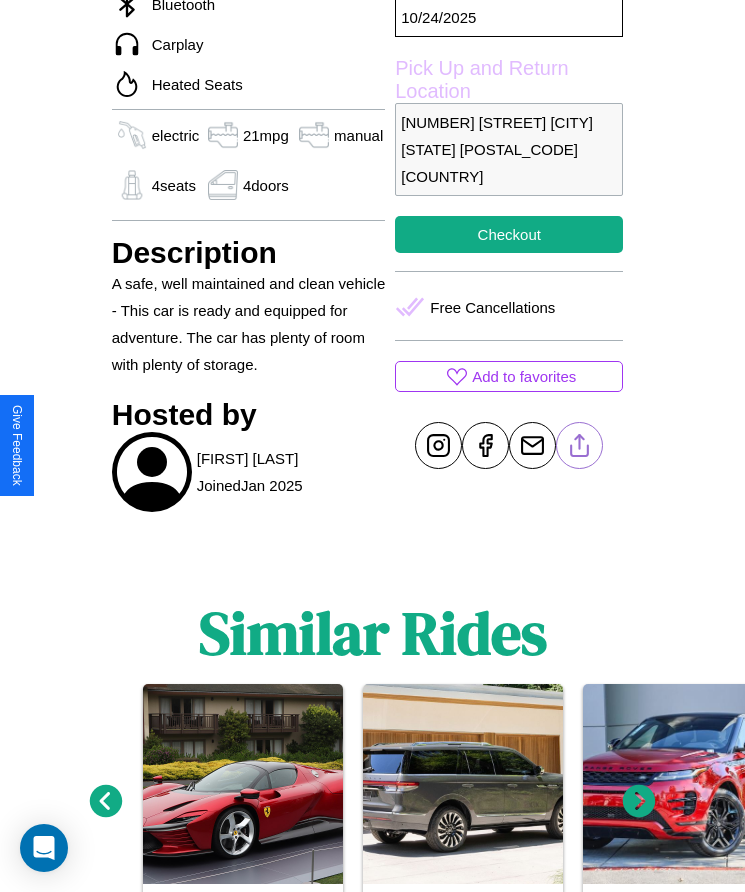 click 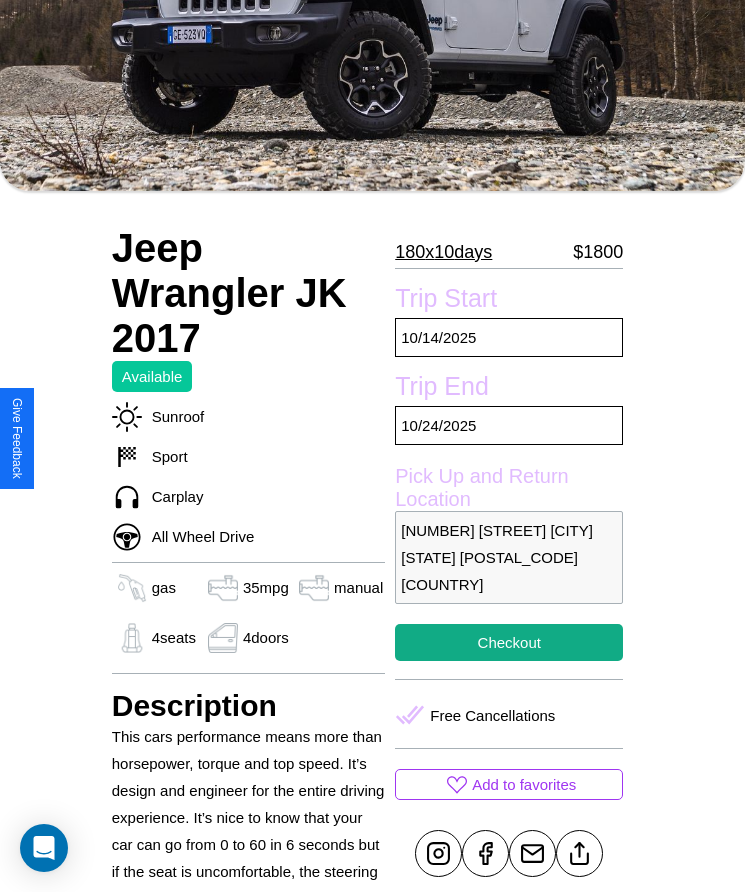 scroll, scrollTop: 374, scrollLeft: 0, axis: vertical 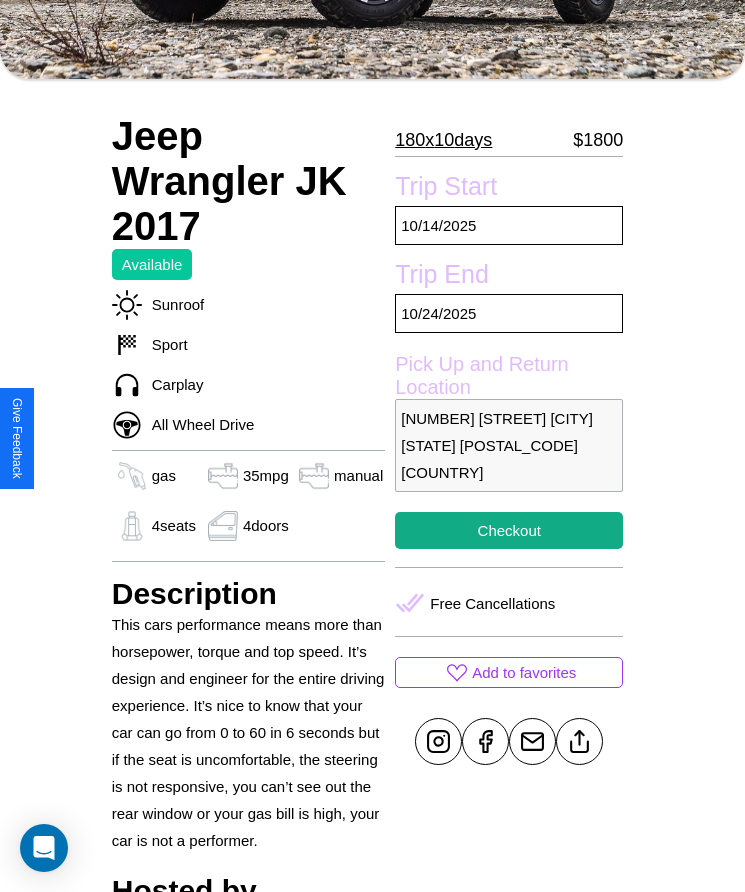click on "896 Pine Street  Seattle Washington 72878 United States" at bounding box center (509, 445) 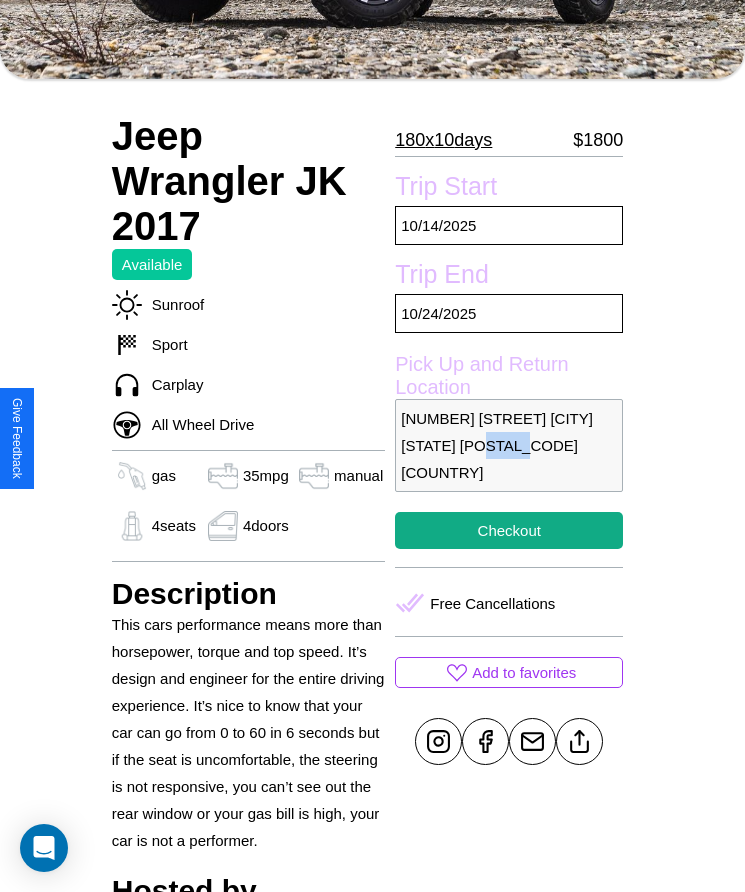 click on "896 Pine Street  Seattle Washington 72878 United States" at bounding box center (509, 445) 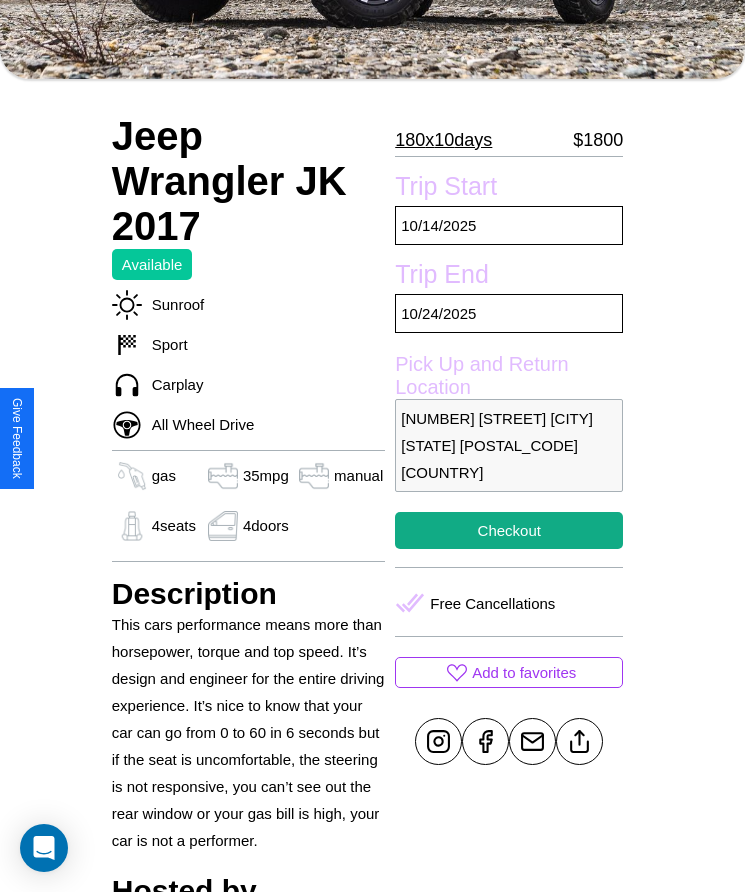 click on "896 Pine Street  Seattle Washington 72878 United States" at bounding box center [509, 445] 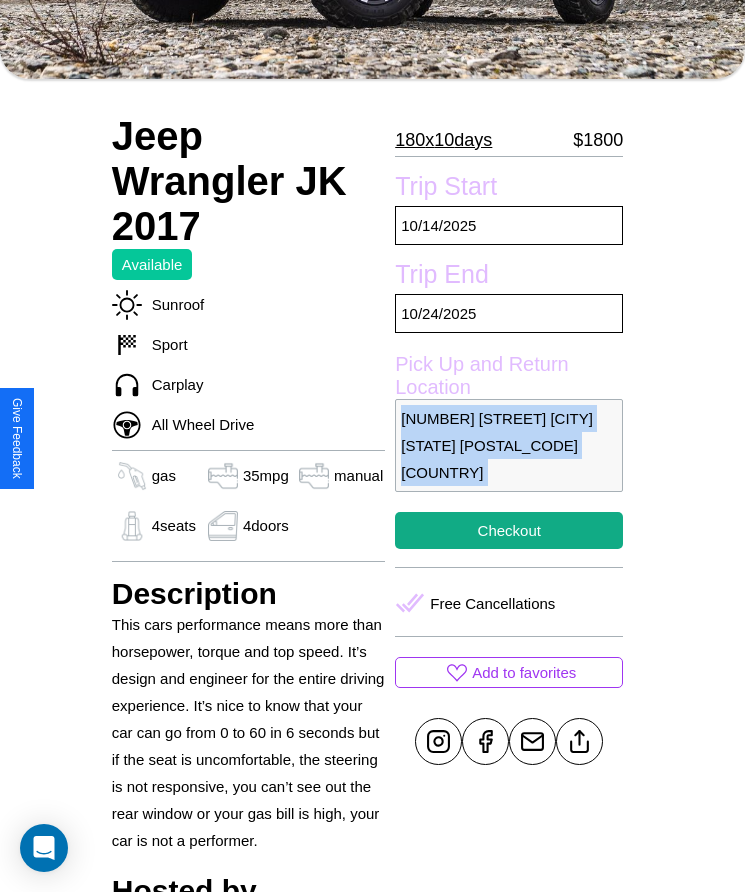 click on "896 Pine Street  Seattle Washington 72878 United States" at bounding box center [509, 445] 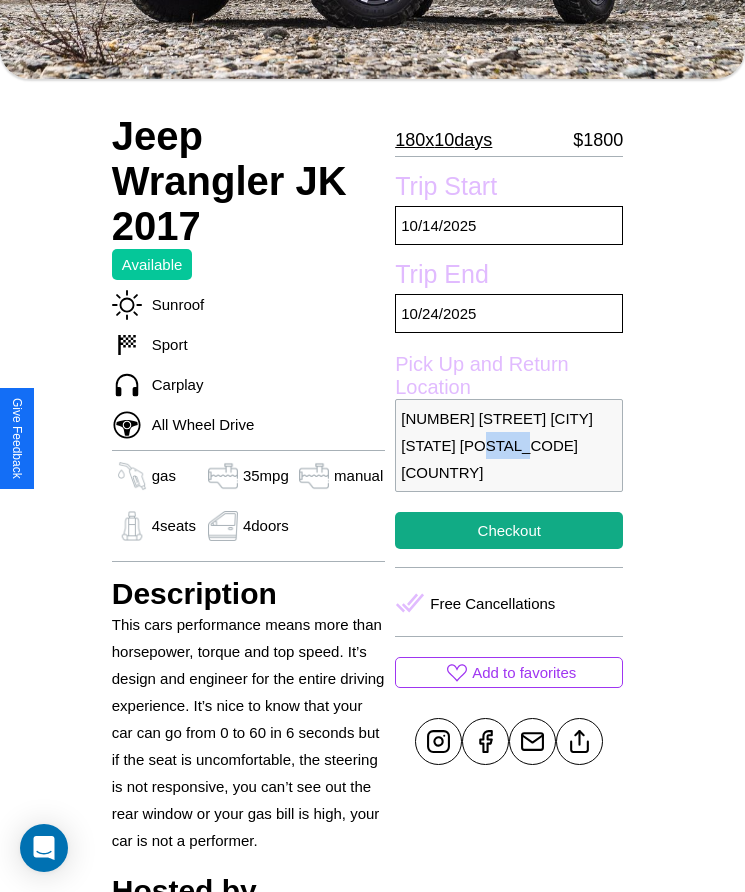 click on "896 Pine Street  Seattle Washington 72878 United States" at bounding box center [509, 445] 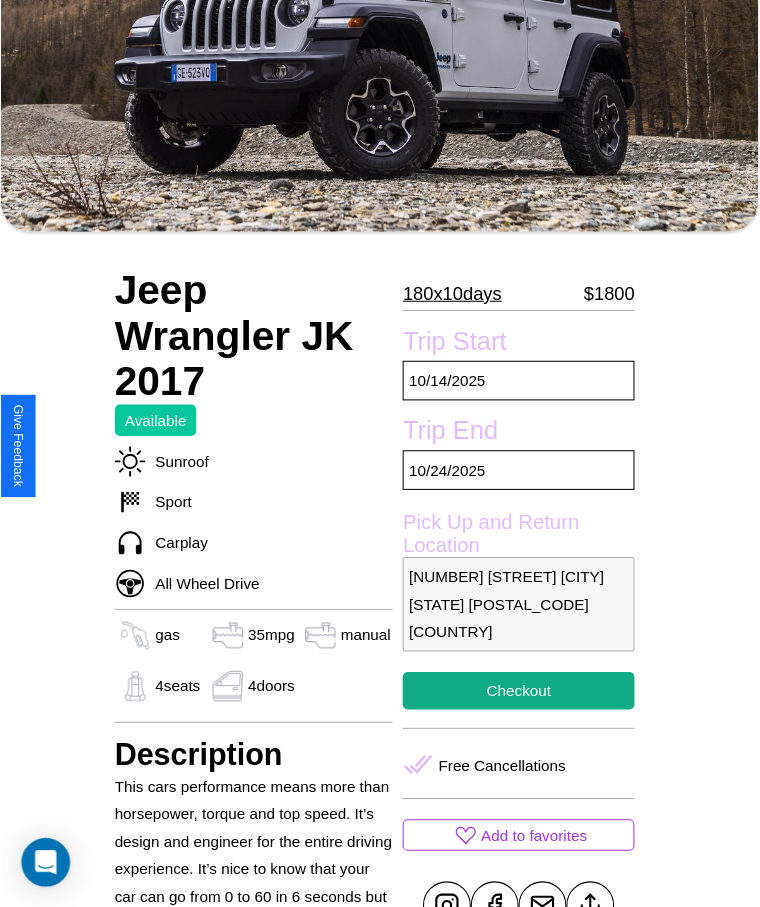 scroll, scrollTop: 154, scrollLeft: 0, axis: vertical 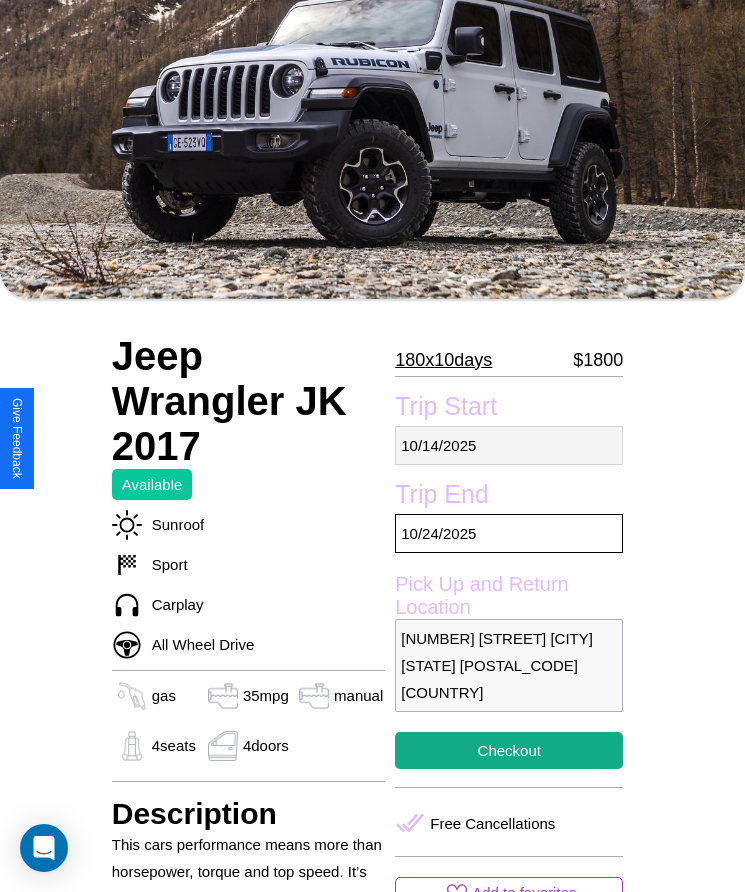 click on "10 / 14 / 2025" at bounding box center (509, 445) 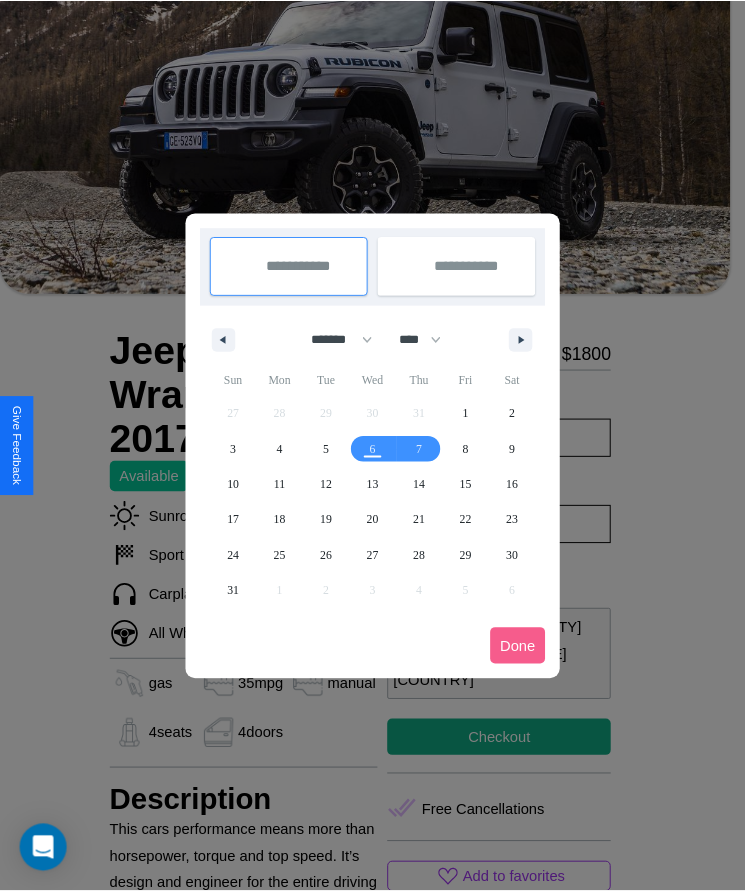 scroll, scrollTop: 0, scrollLeft: 0, axis: both 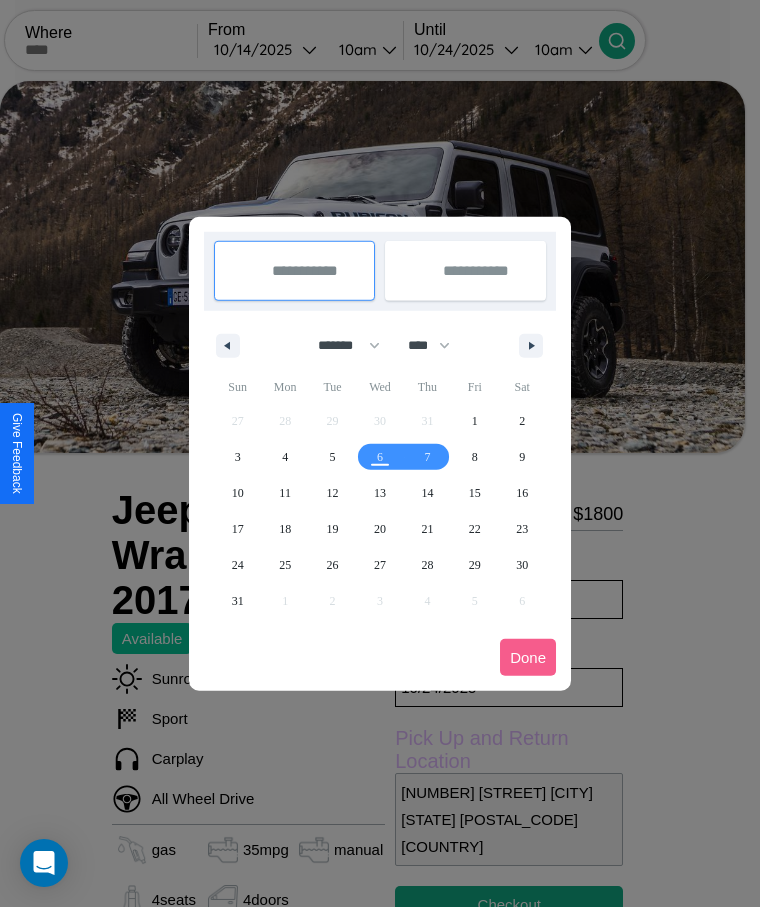 click at bounding box center [380, 453] 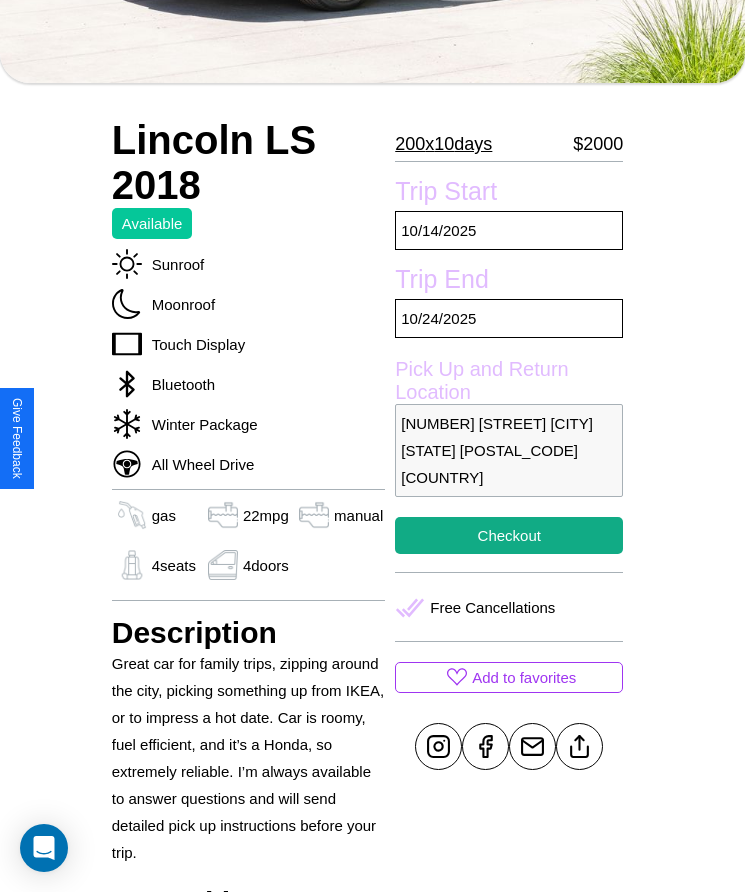 scroll, scrollTop: 458, scrollLeft: 0, axis: vertical 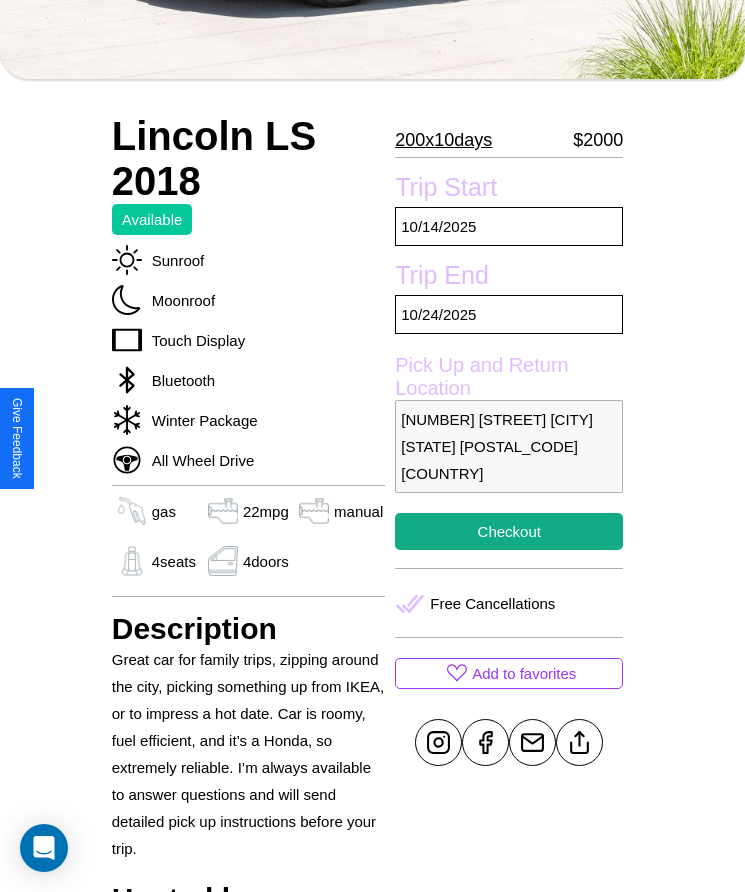 click on "[NUMBER] [STREET]  [CITY] [STATE] [POSTAL_CODE] [COUNTRY]" at bounding box center [509, 446] 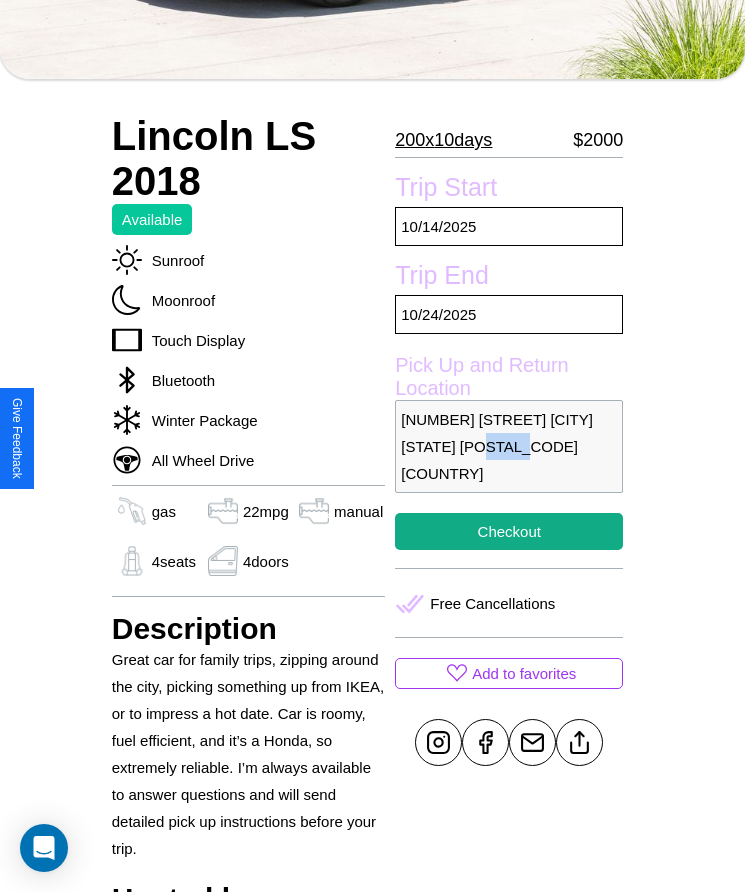 click on "[NUMBER] [STREET]  [CITY] [STATE] [POSTAL_CODE] [COUNTRY]" at bounding box center [509, 446] 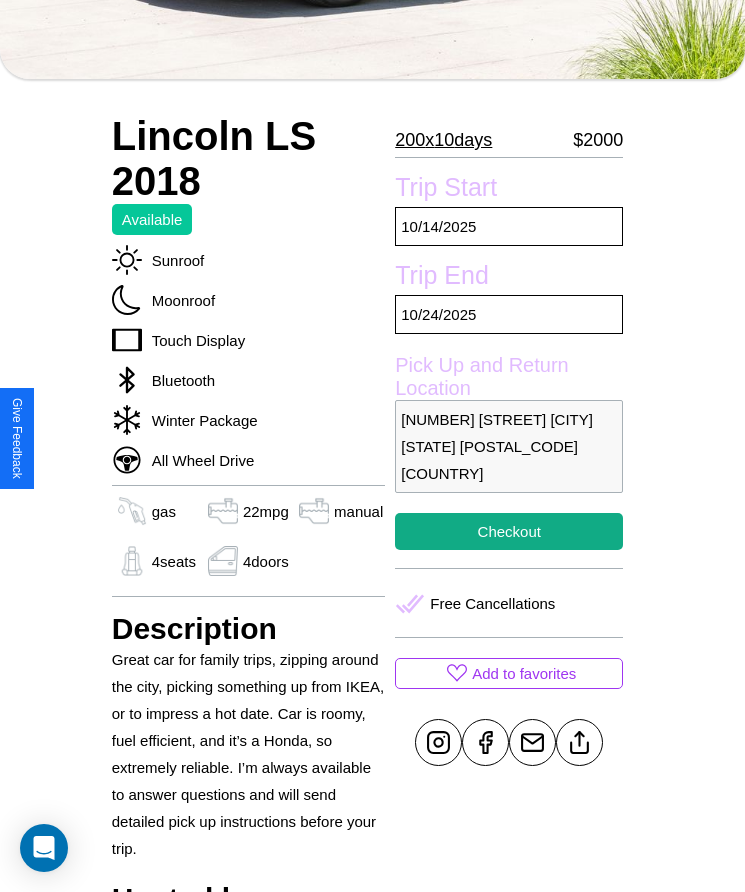 click on "[NUMBER] [STREET]  [CITY] [STATE] [POSTAL_CODE] [COUNTRY]" at bounding box center (509, 446) 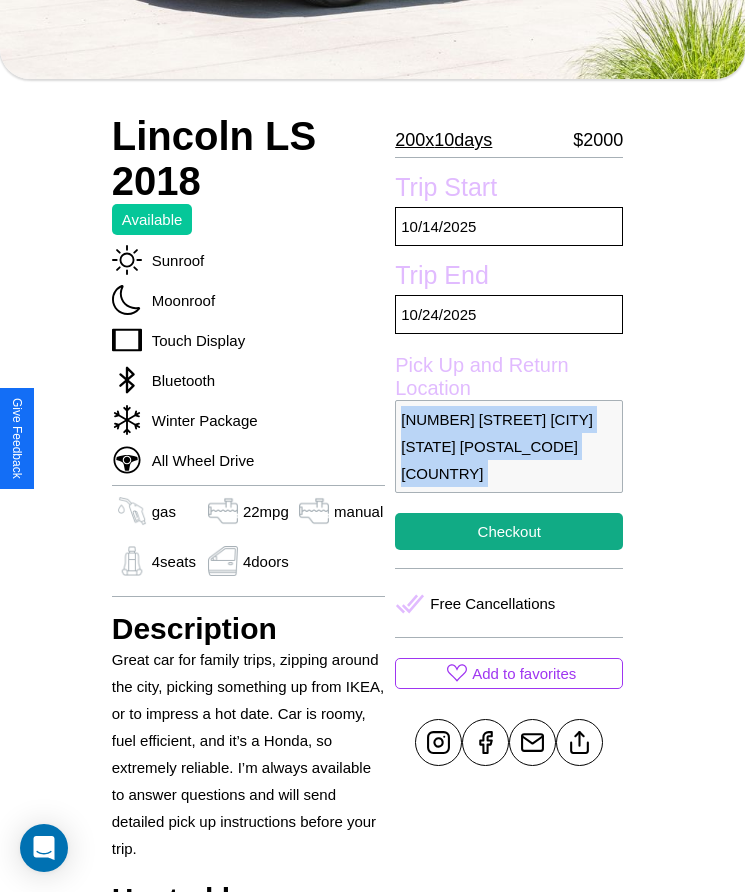 click on "[NUMBER] [STREET]  [CITY] [STATE] [POSTAL_CODE] [COUNTRY]" at bounding box center (509, 446) 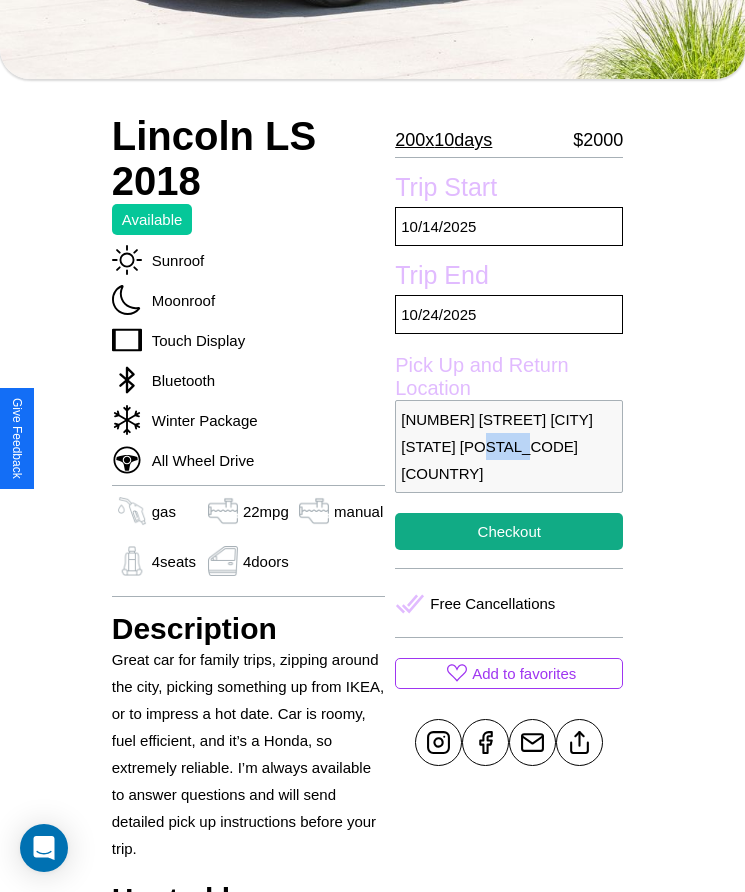 click on "[NUMBER] [STREET]  [CITY] [STATE] [POSTAL_CODE] [COUNTRY]" at bounding box center (509, 446) 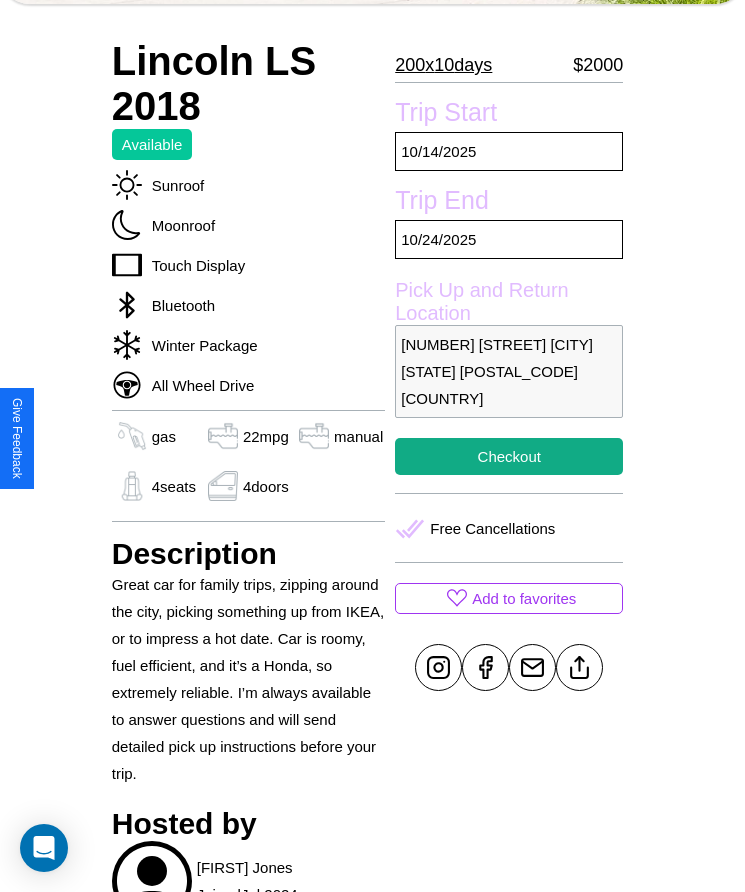 scroll, scrollTop: 543, scrollLeft: 0, axis: vertical 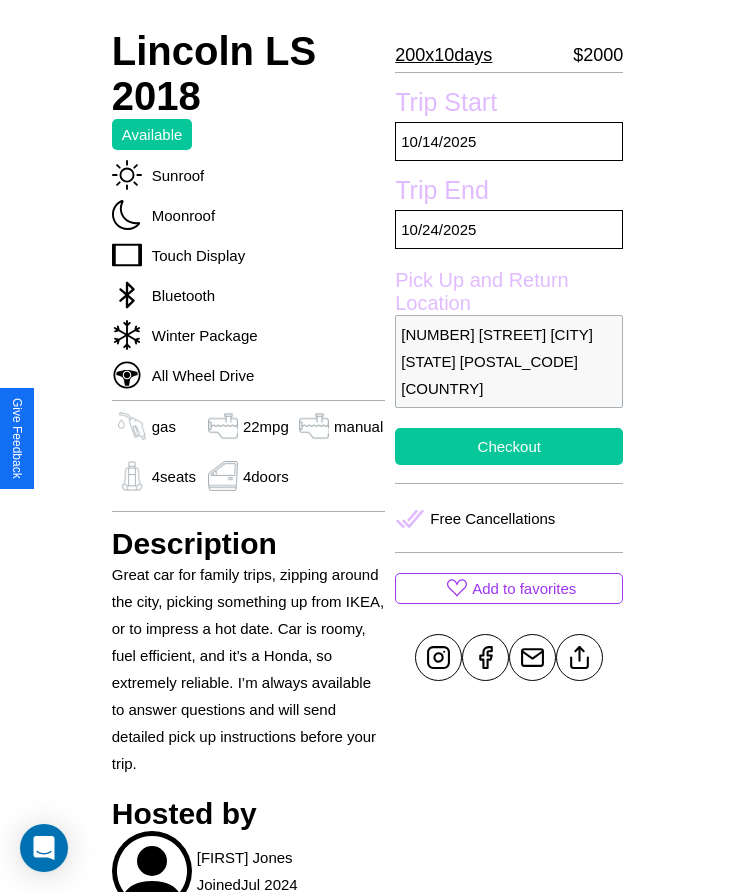 click on "Checkout" at bounding box center [509, 446] 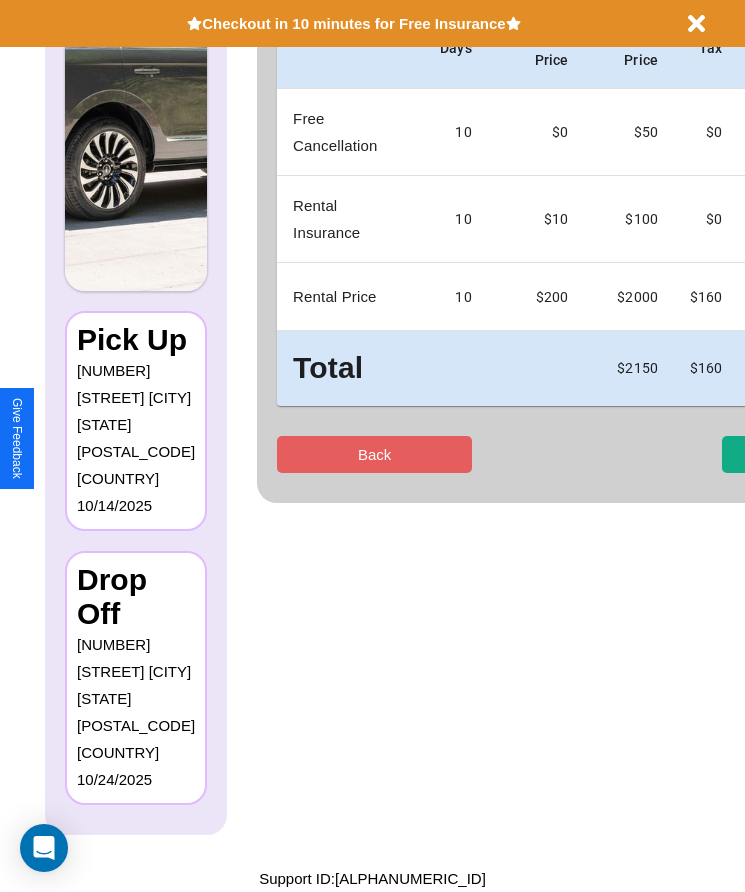 scroll, scrollTop: 0, scrollLeft: 0, axis: both 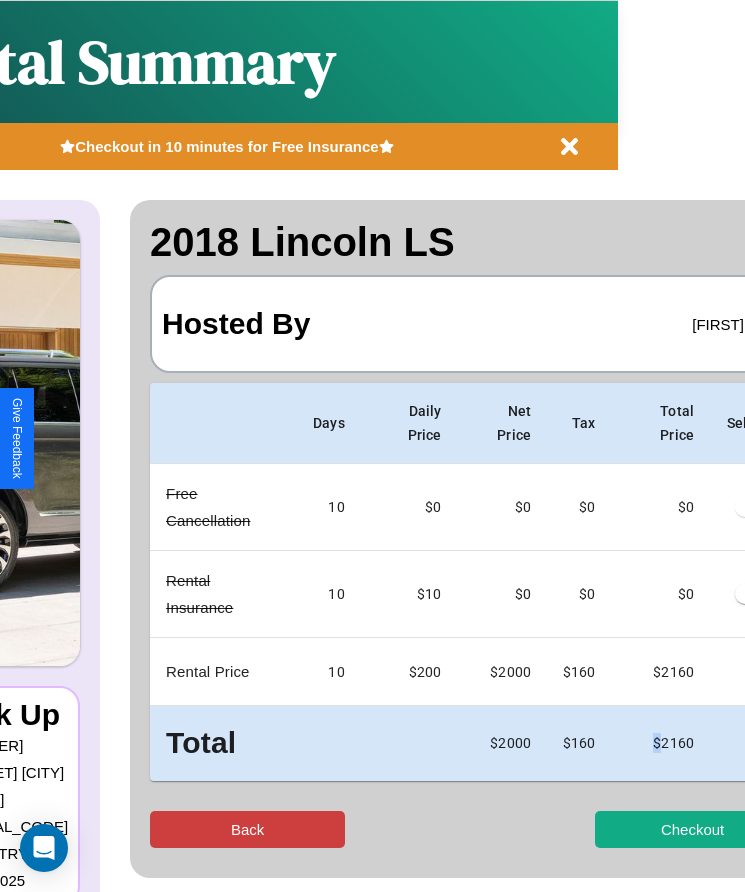 click on "Back" at bounding box center (247, 829) 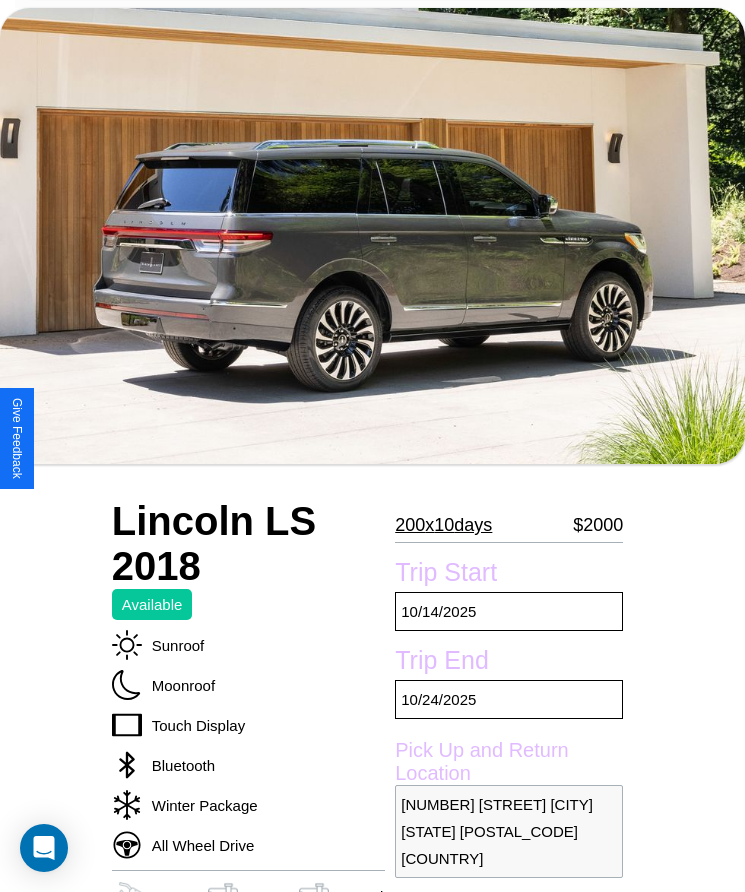 scroll, scrollTop: 1038, scrollLeft: 0, axis: vertical 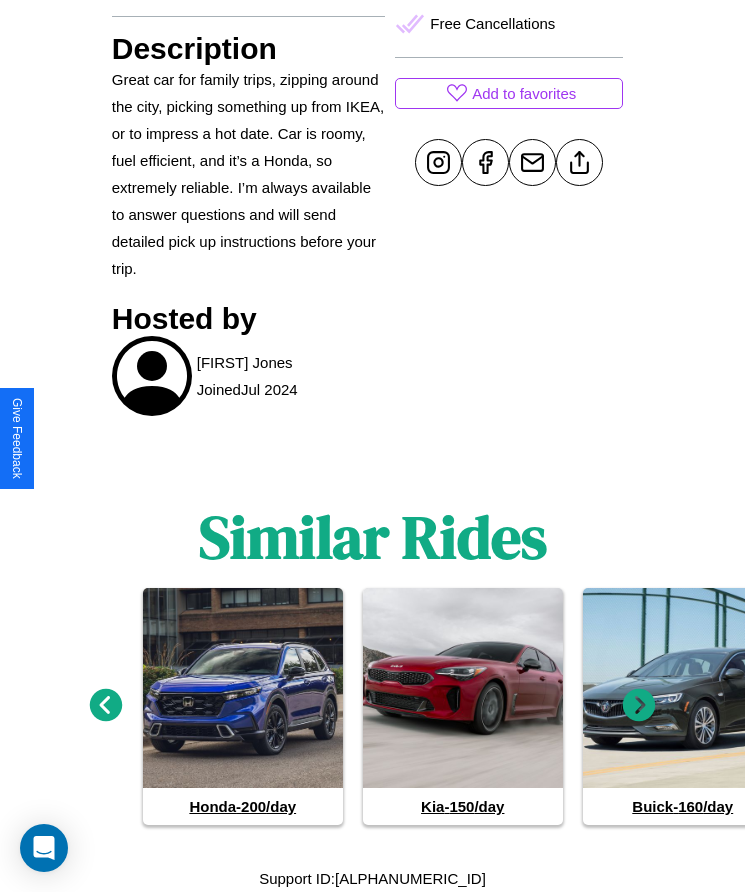 click 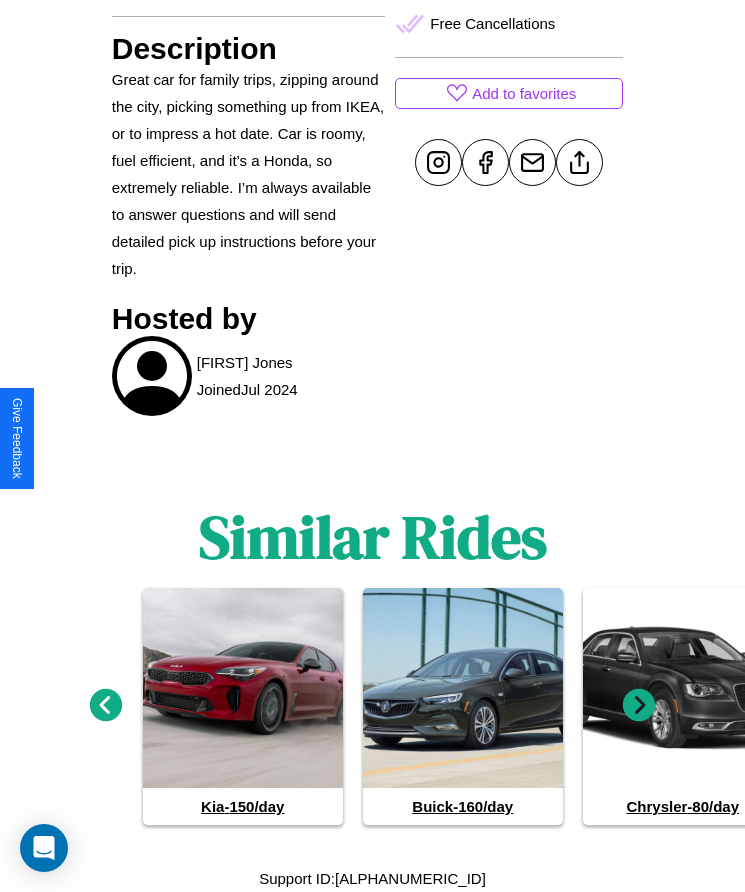click 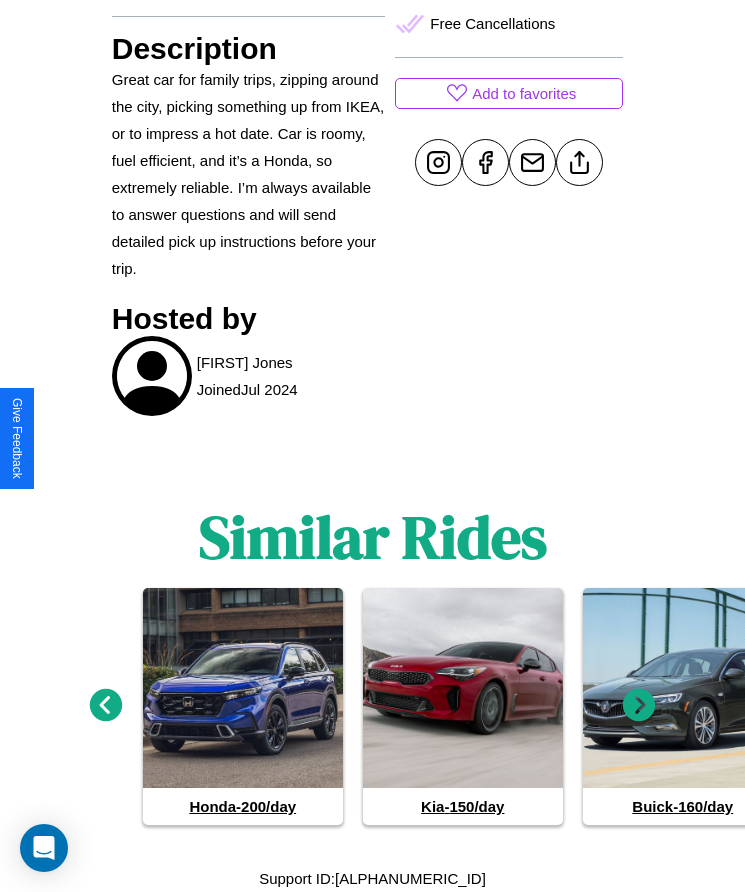 click 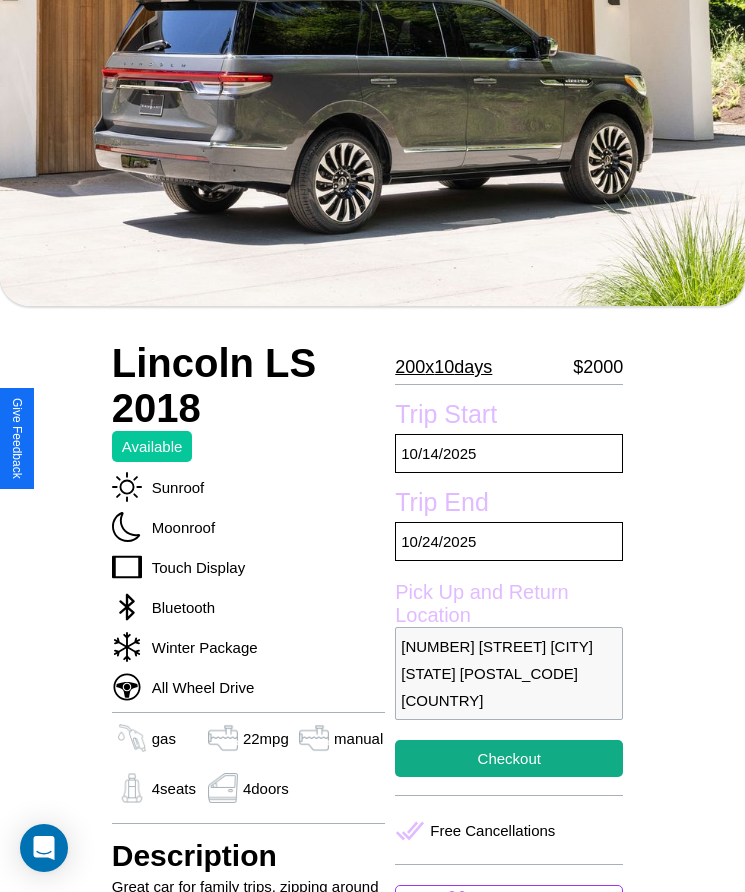 scroll, scrollTop: 171, scrollLeft: 0, axis: vertical 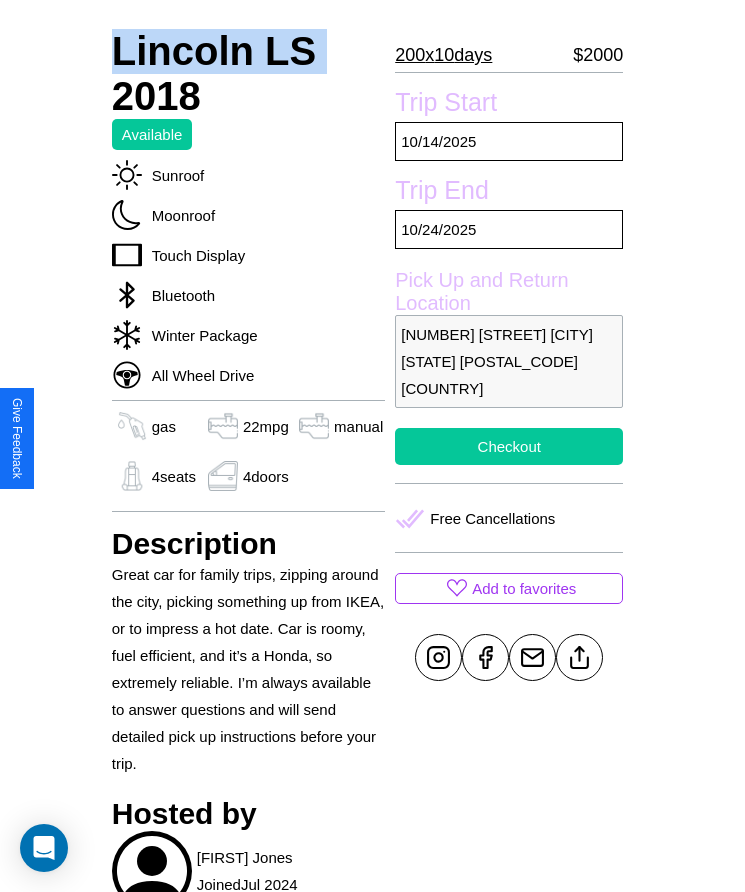 click on "Checkout" at bounding box center (509, 446) 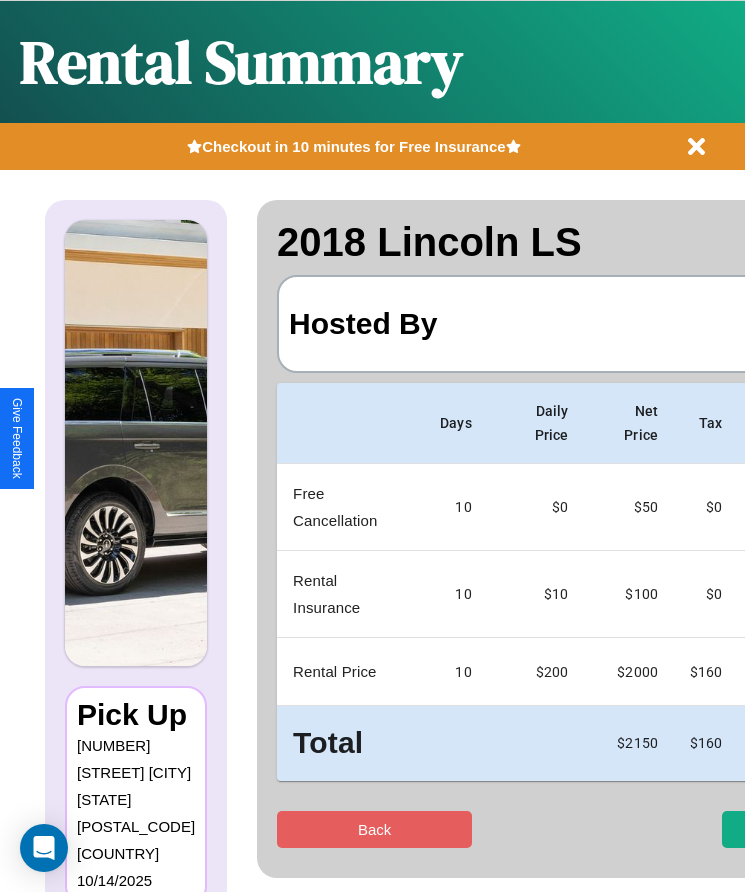 scroll, scrollTop: 0, scrollLeft: 127, axis: horizontal 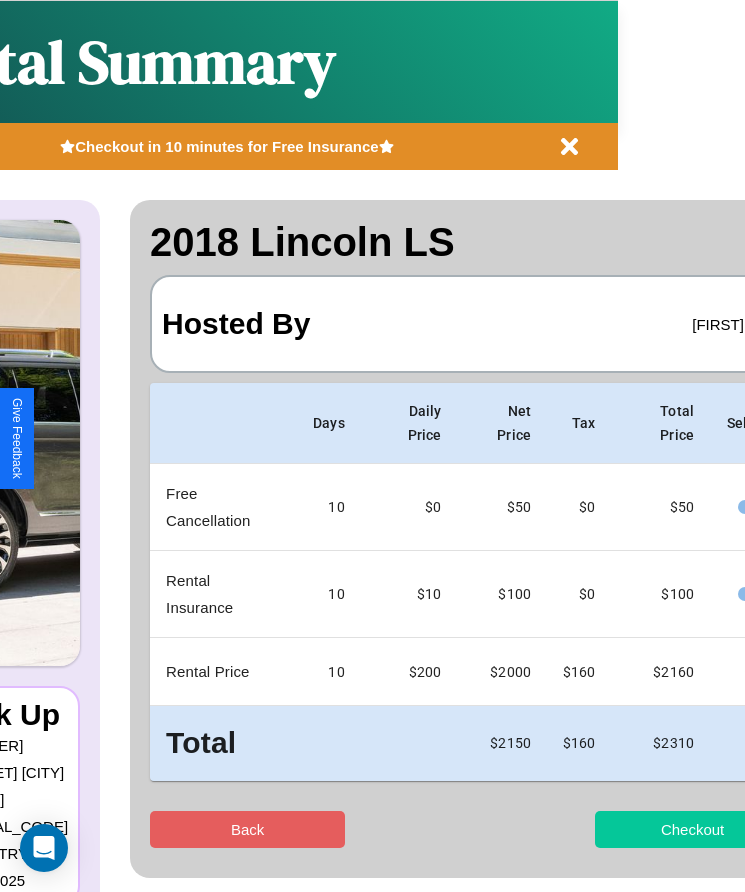 click on "Checkout" at bounding box center (692, 829) 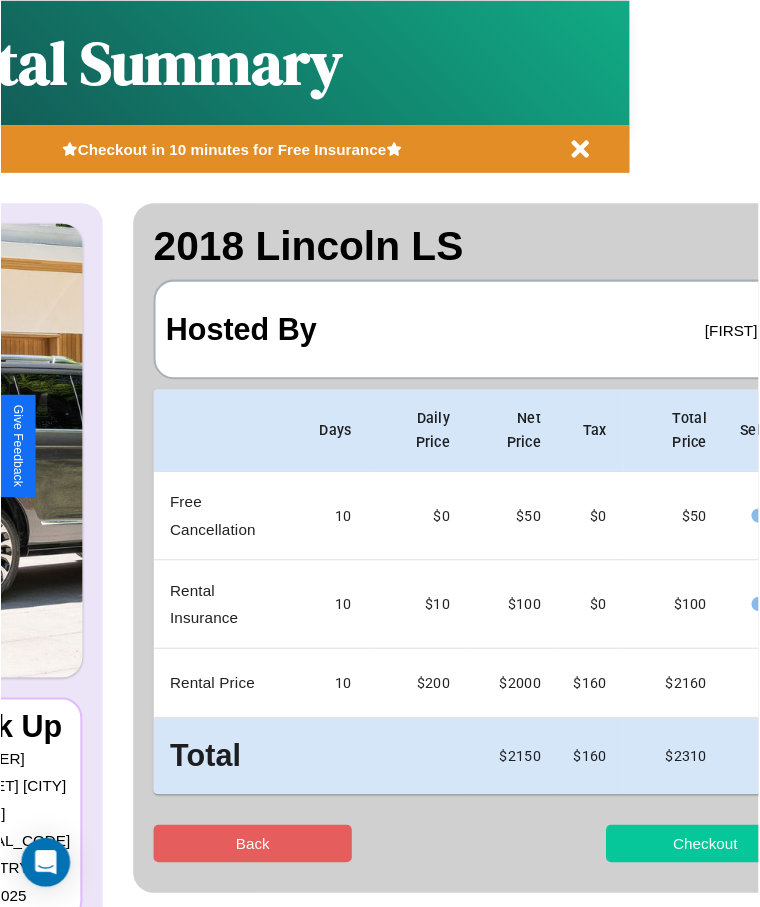 scroll, scrollTop: 0, scrollLeft: 0, axis: both 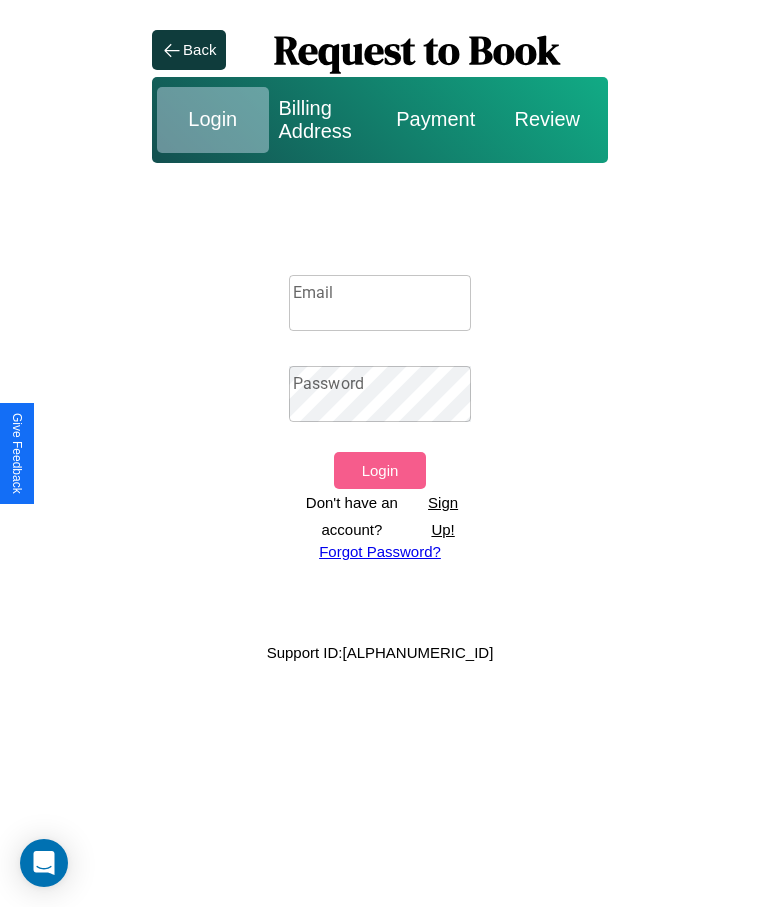 click on "Sign Up!" at bounding box center (443, 516) 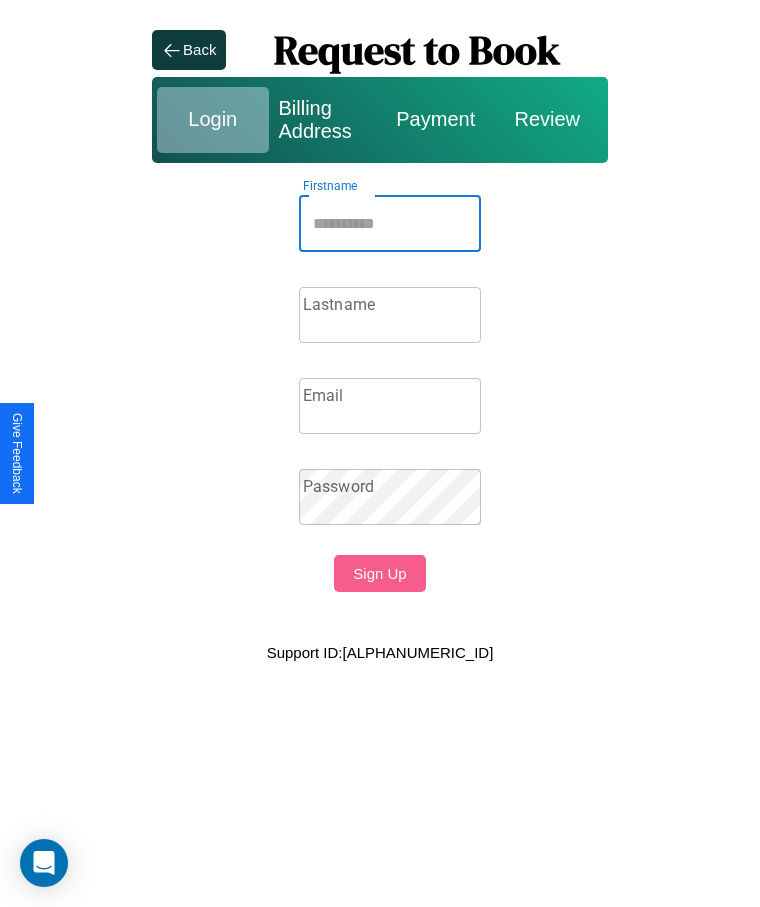 click on "Firstname" at bounding box center [390, 224] 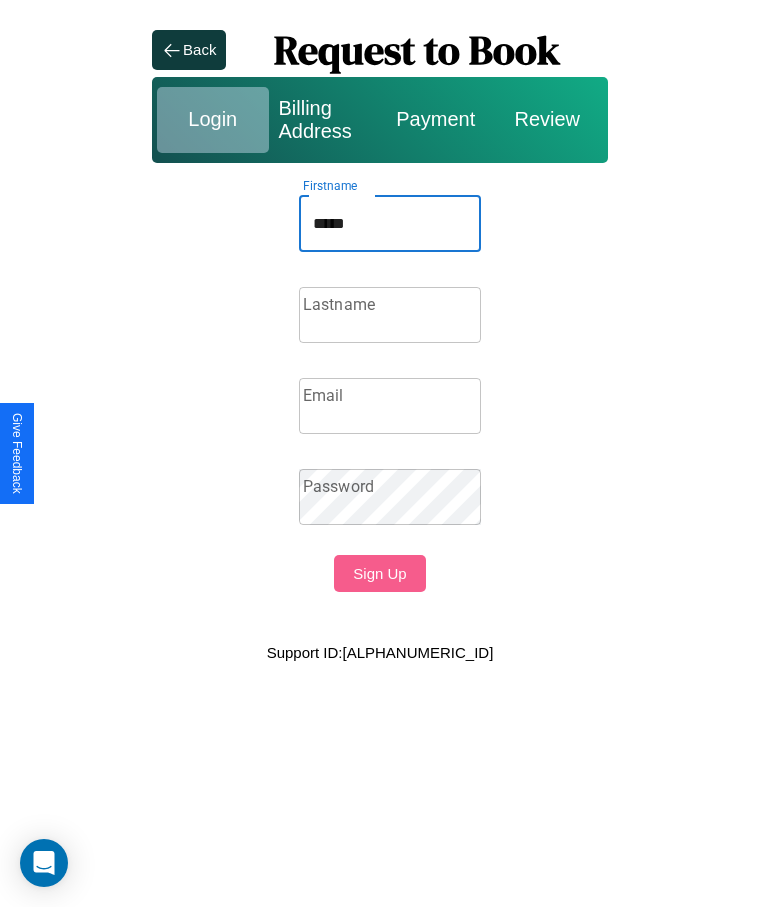 type on "*****" 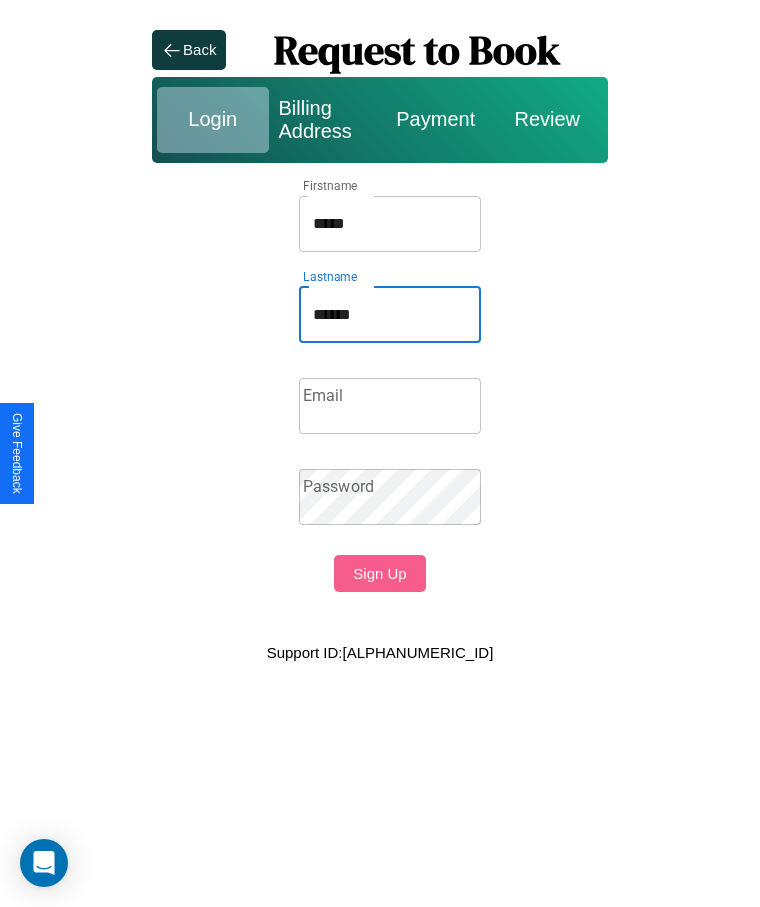 type on "******" 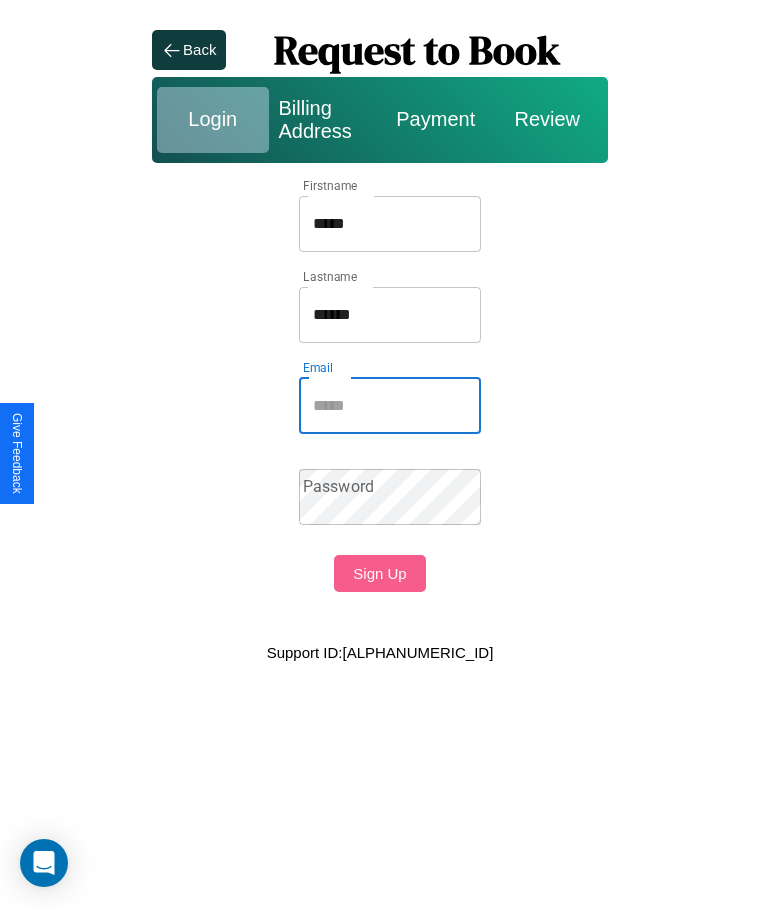 click on "Email" at bounding box center [390, 406] 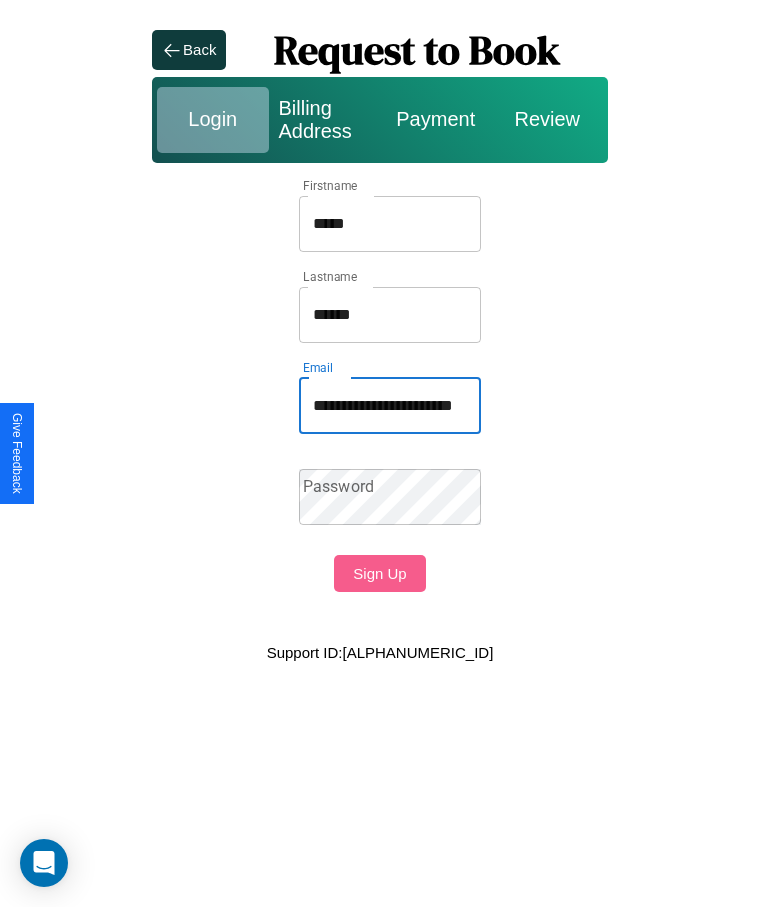 scroll, scrollTop: 0, scrollLeft: 52, axis: horizontal 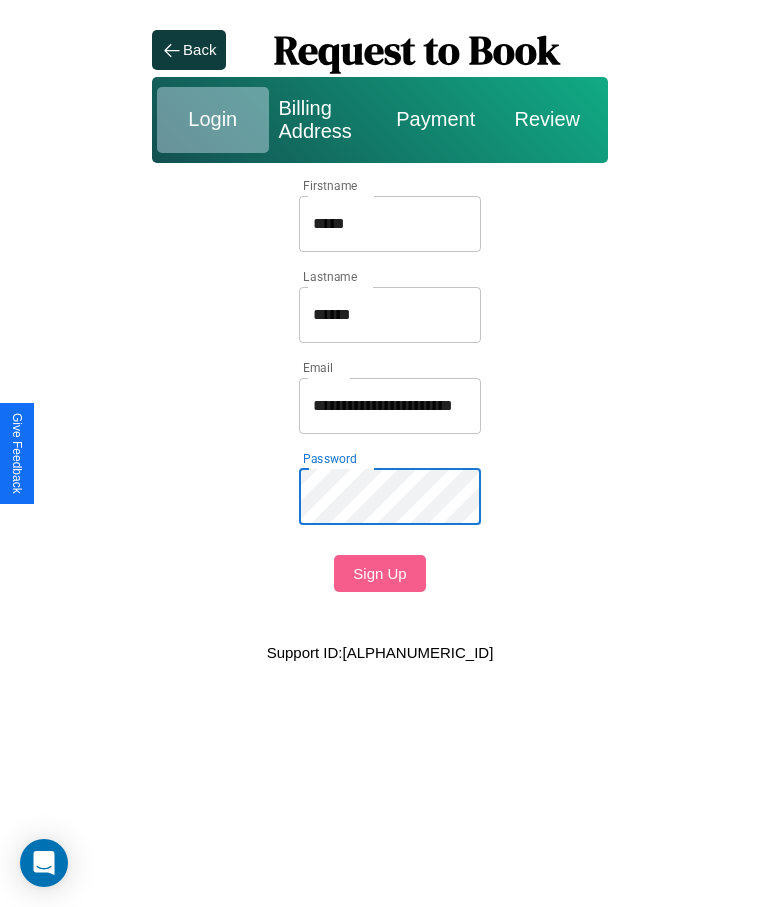 click on "Sign Up" at bounding box center [379, 573] 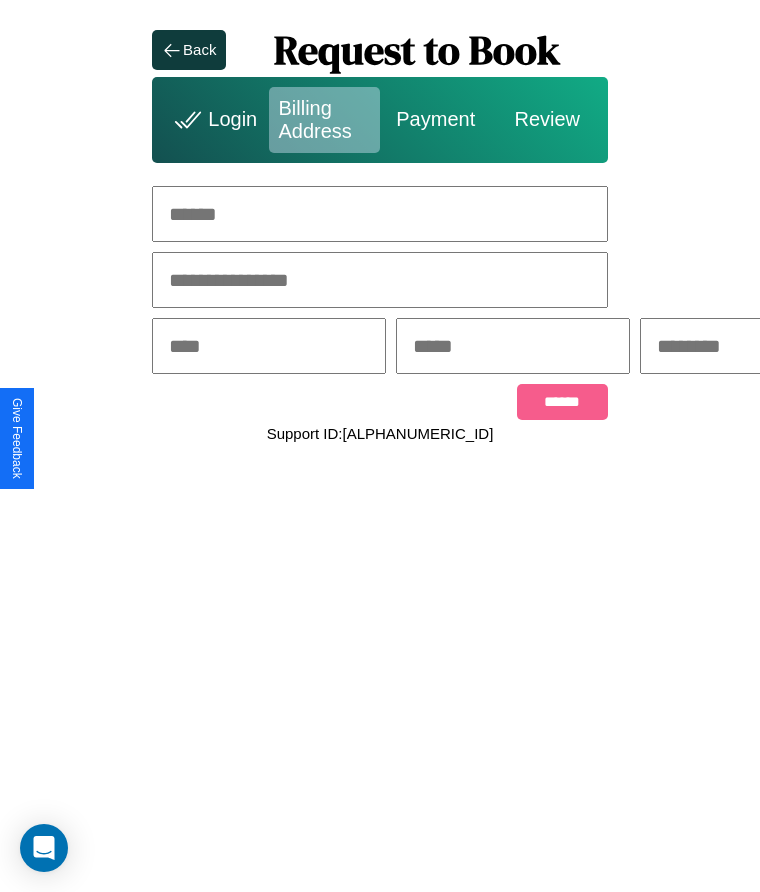click at bounding box center (380, 214) 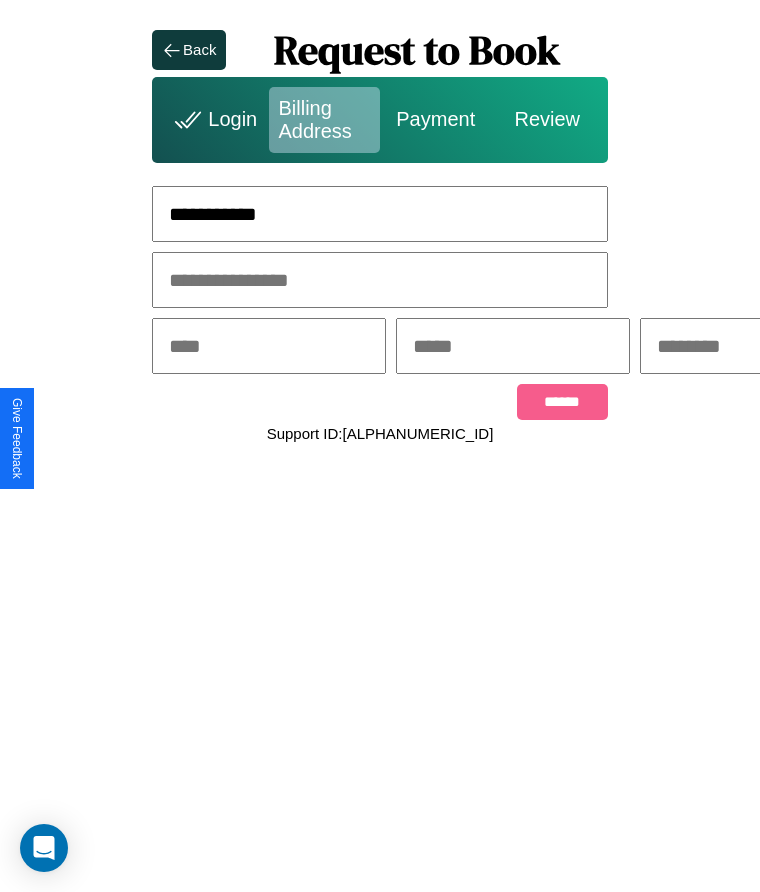 type on "**********" 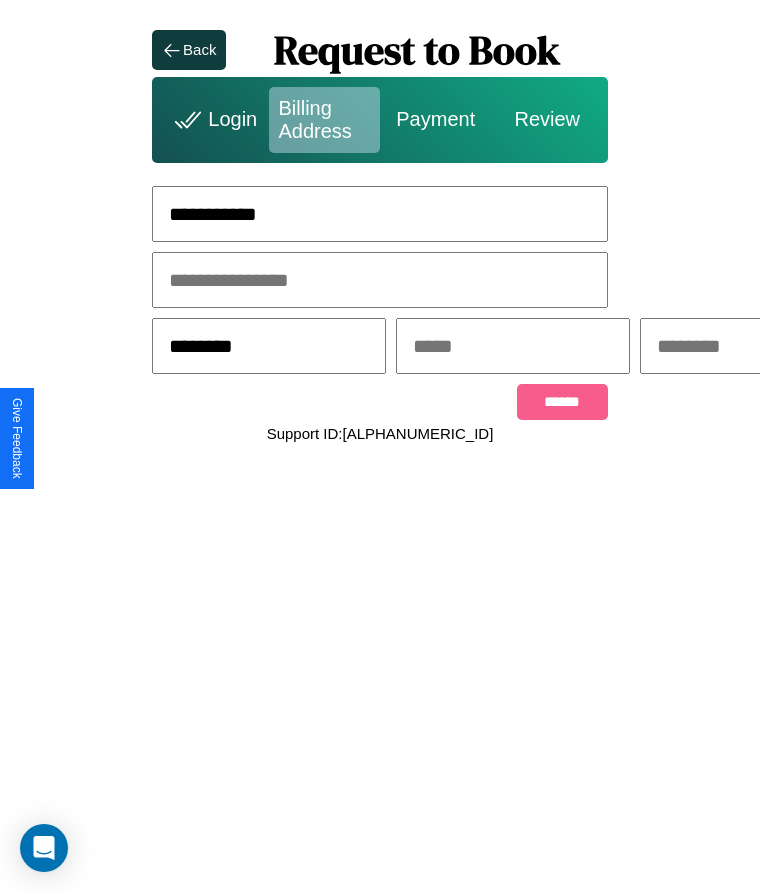 type on "********" 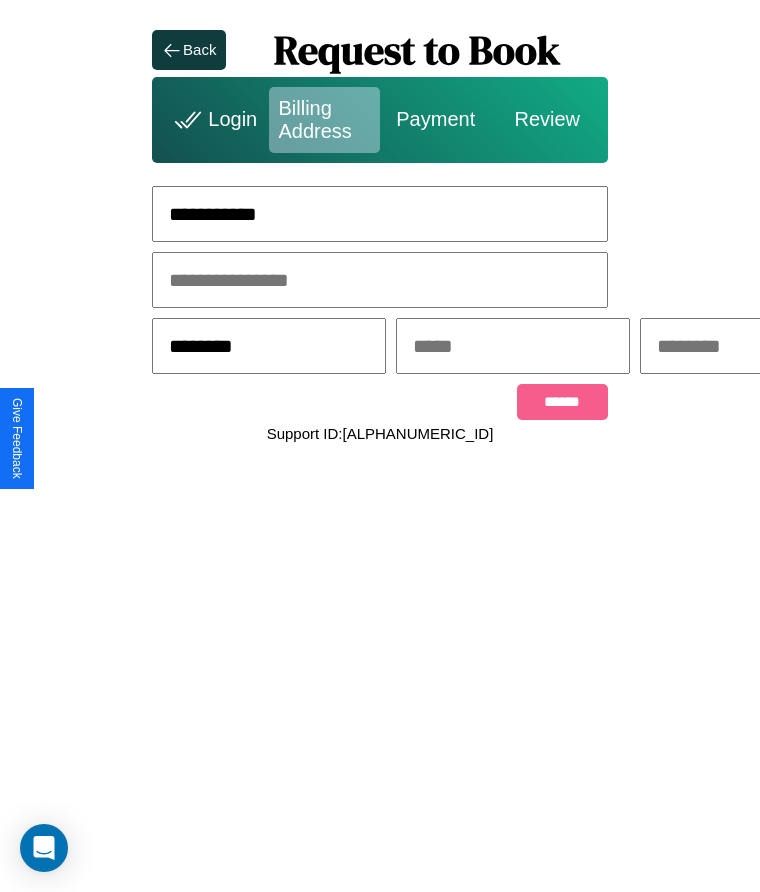 click at bounding box center [513, 346] 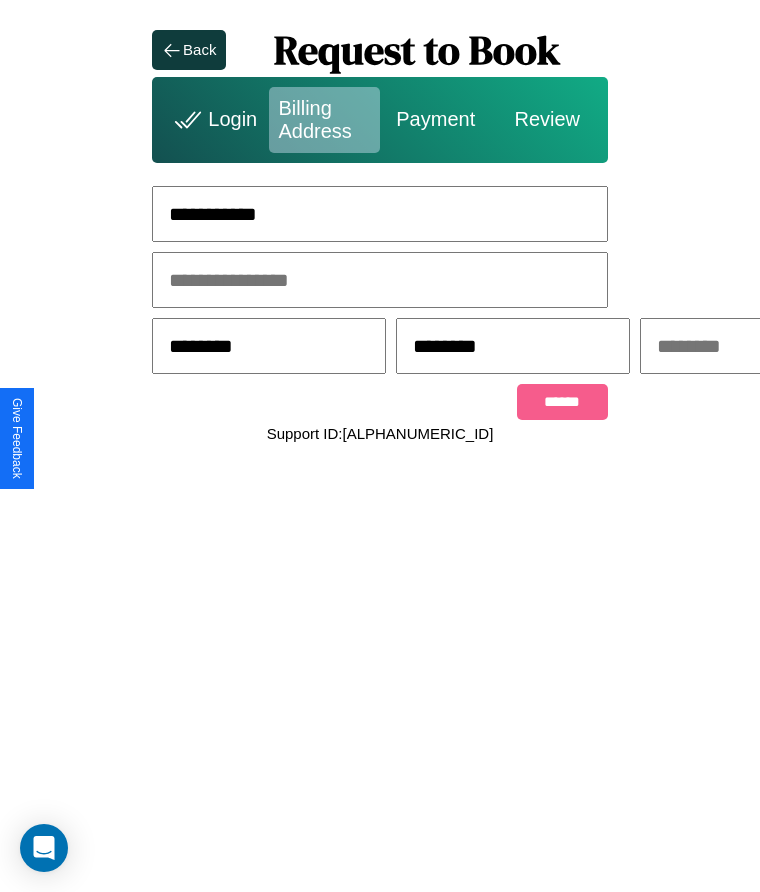 scroll, scrollTop: 0, scrollLeft: 309, axis: horizontal 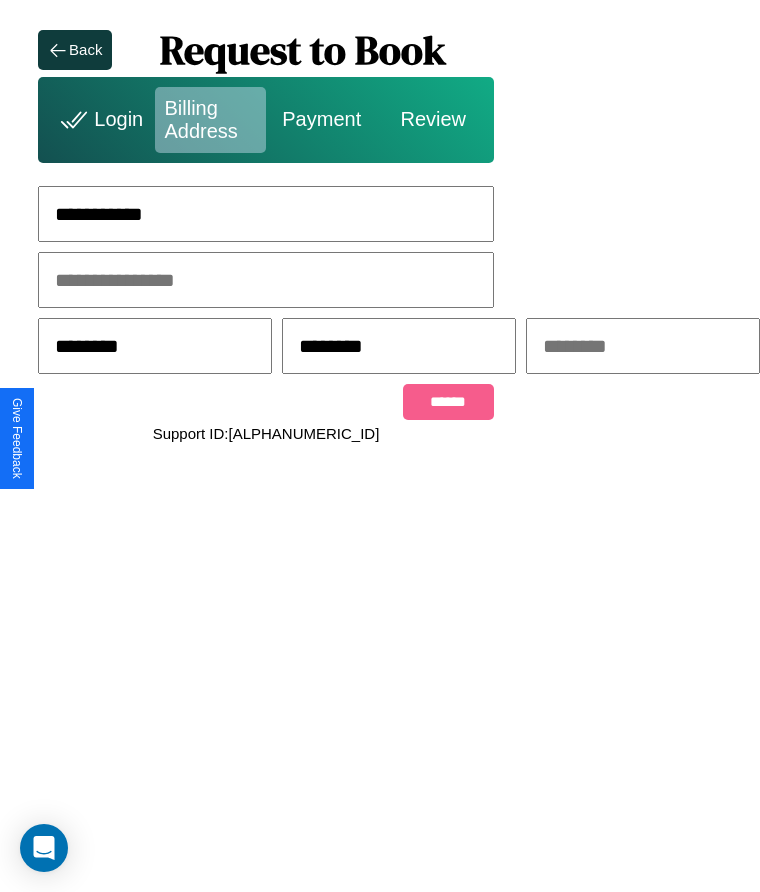 type on "********" 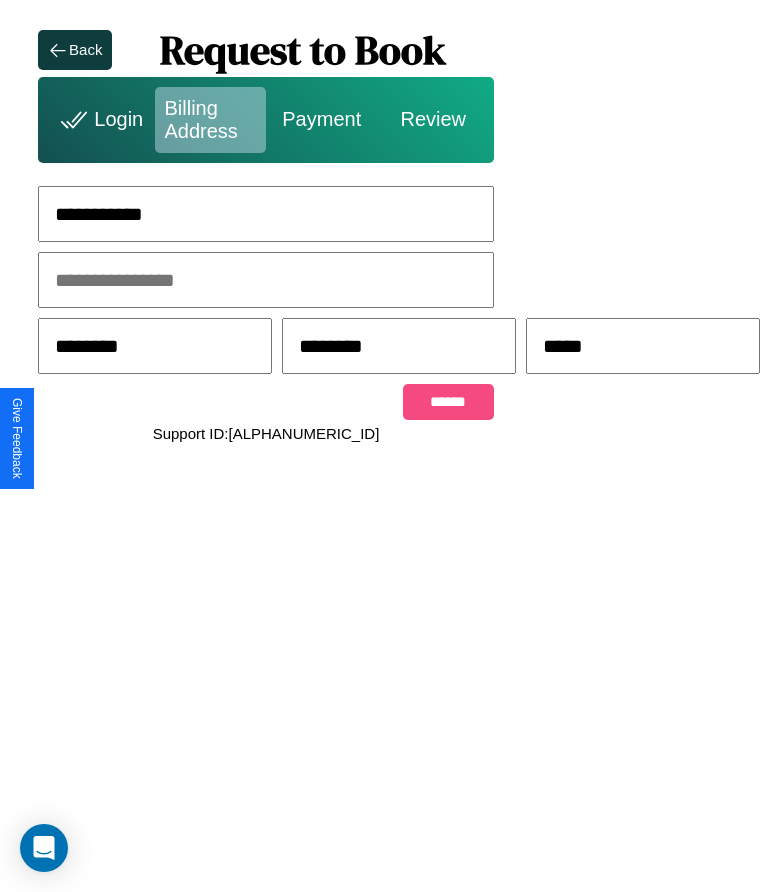 type on "*****" 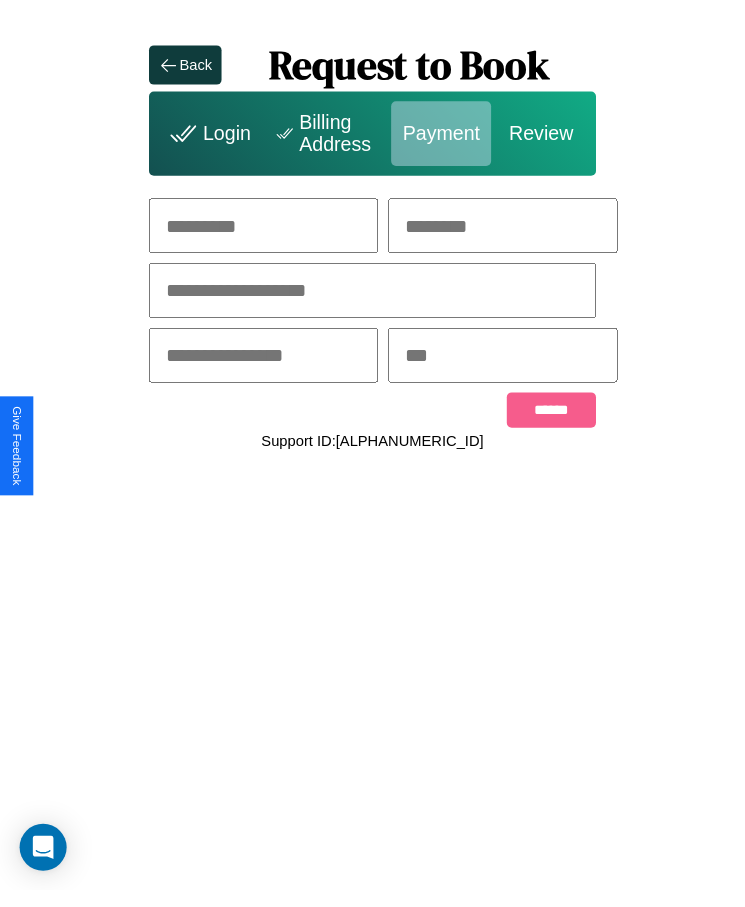 scroll, scrollTop: 0, scrollLeft: 0, axis: both 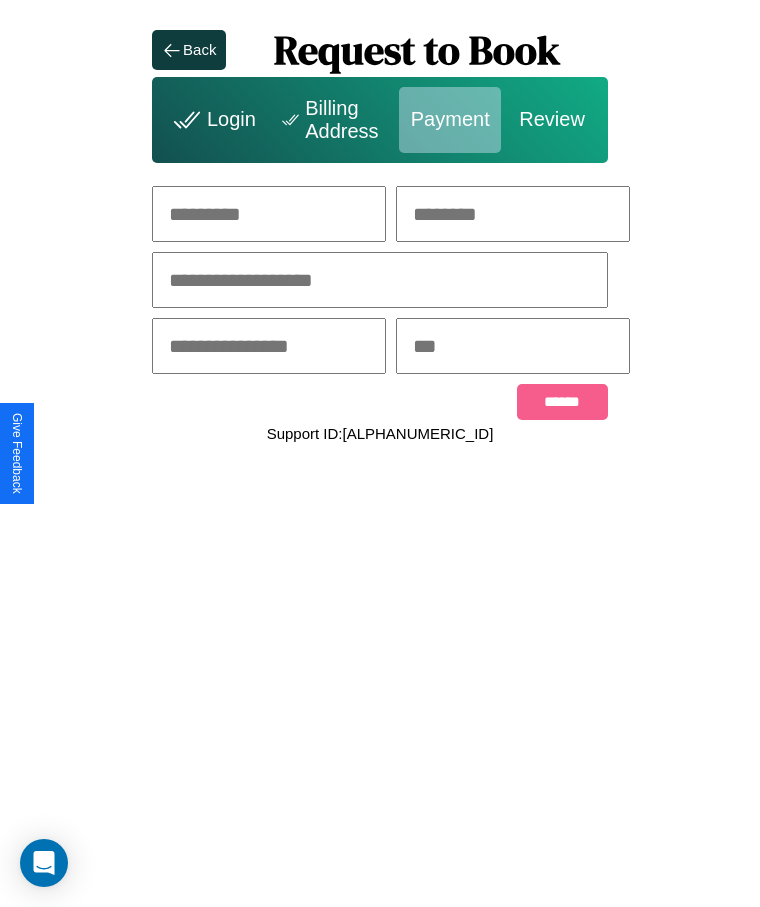 click at bounding box center (269, 214) 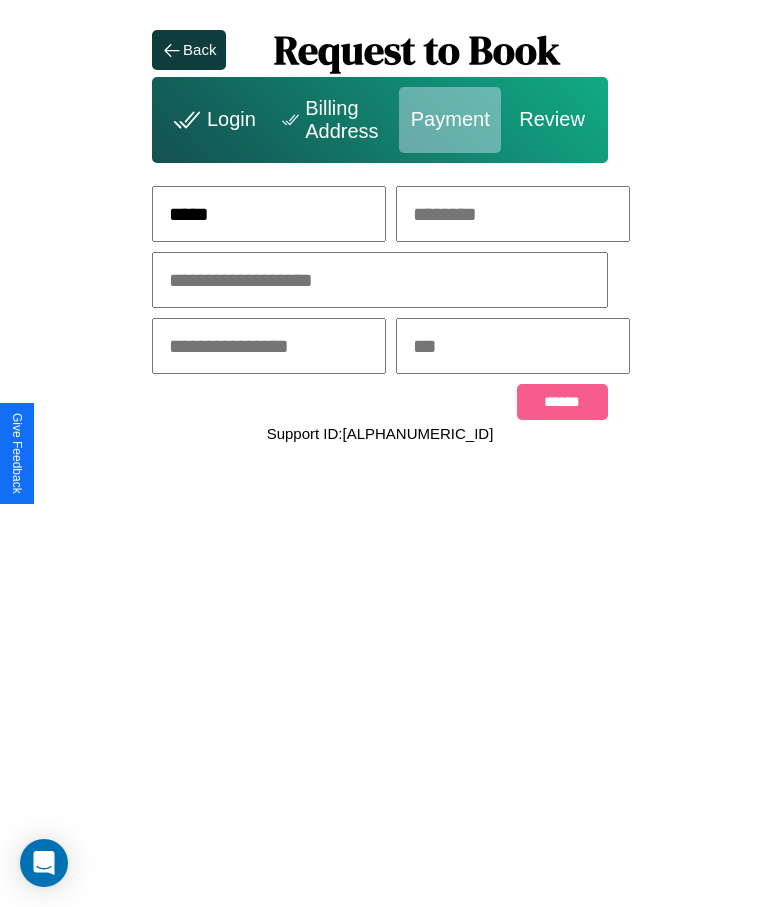 type on "*****" 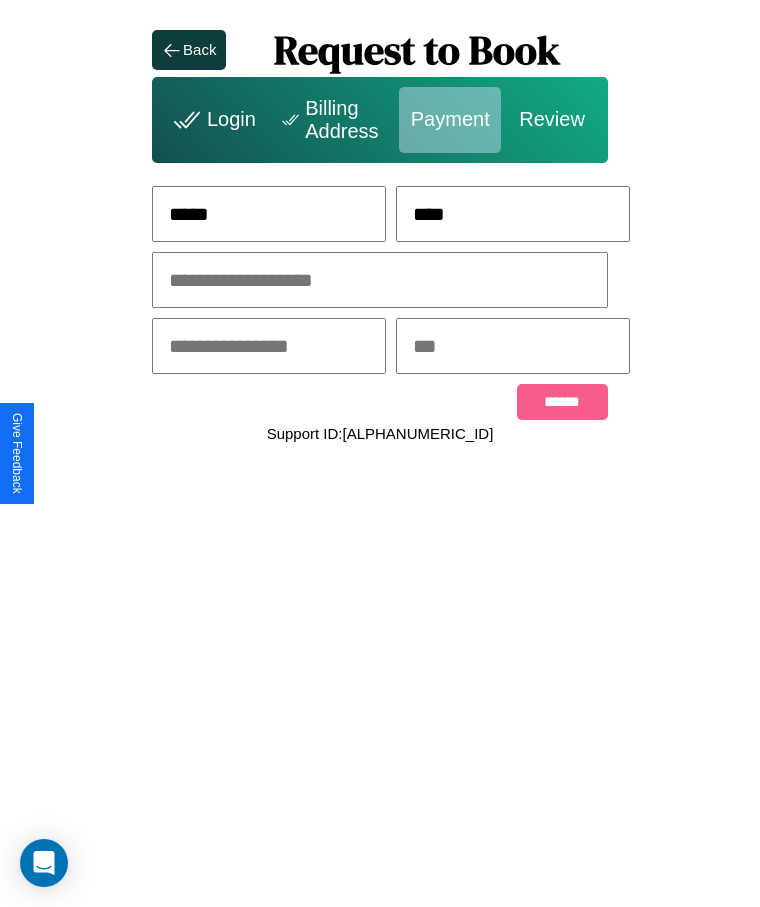 type on "****" 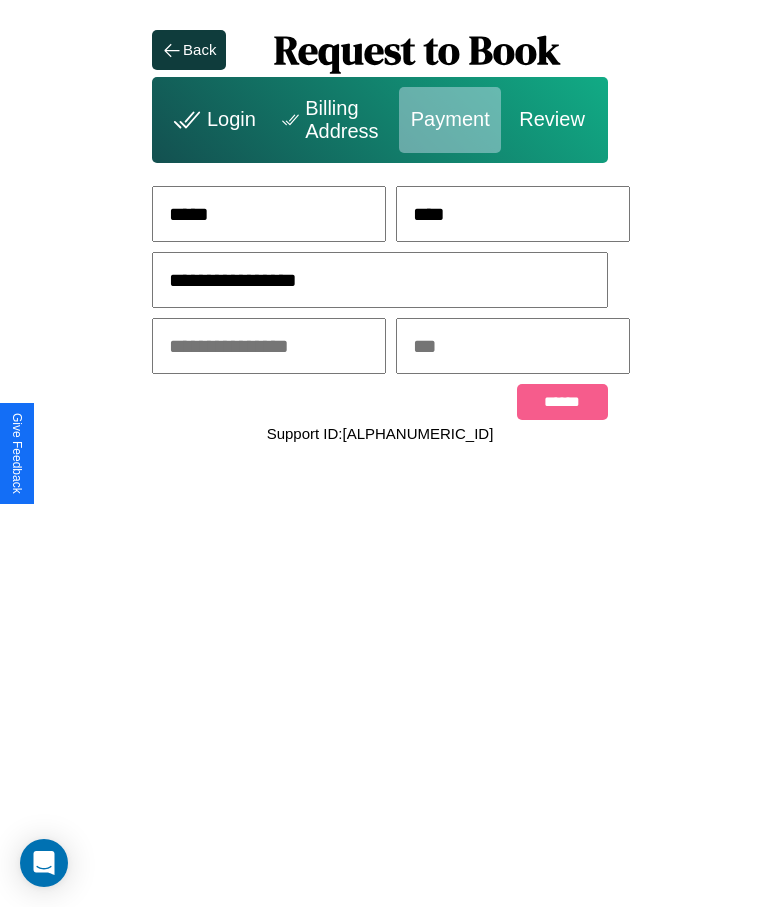 type on "**********" 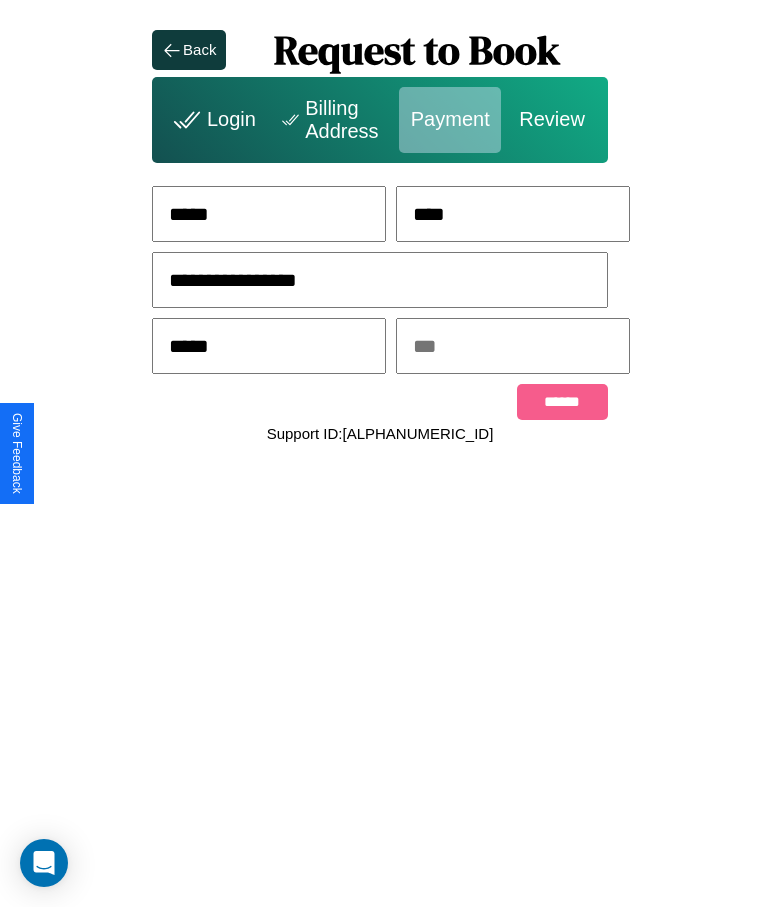 type on "*****" 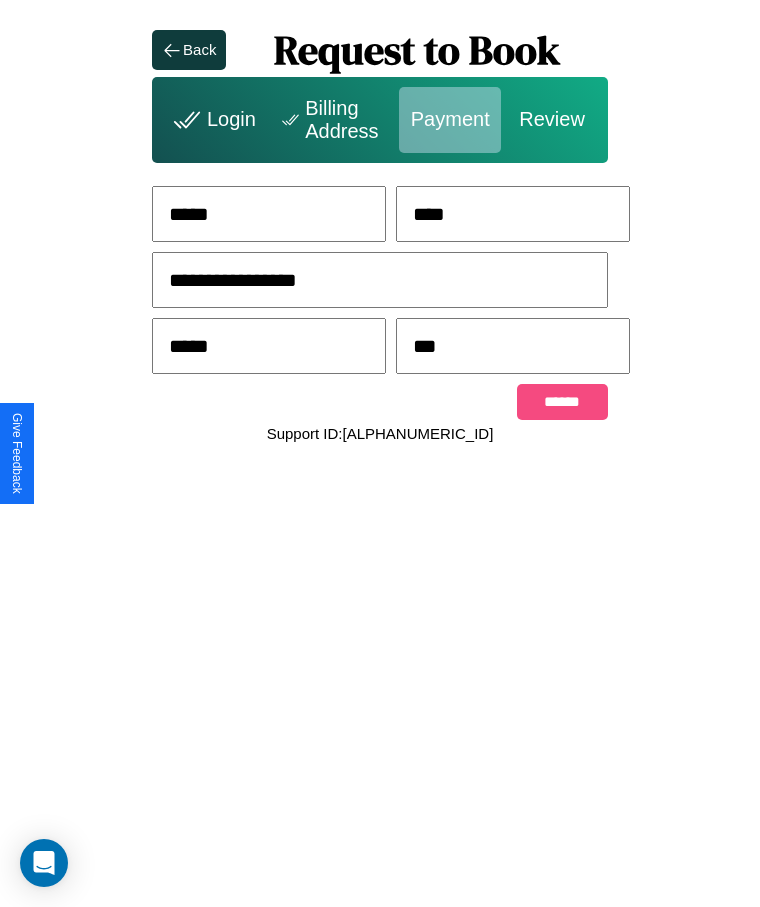 type on "***" 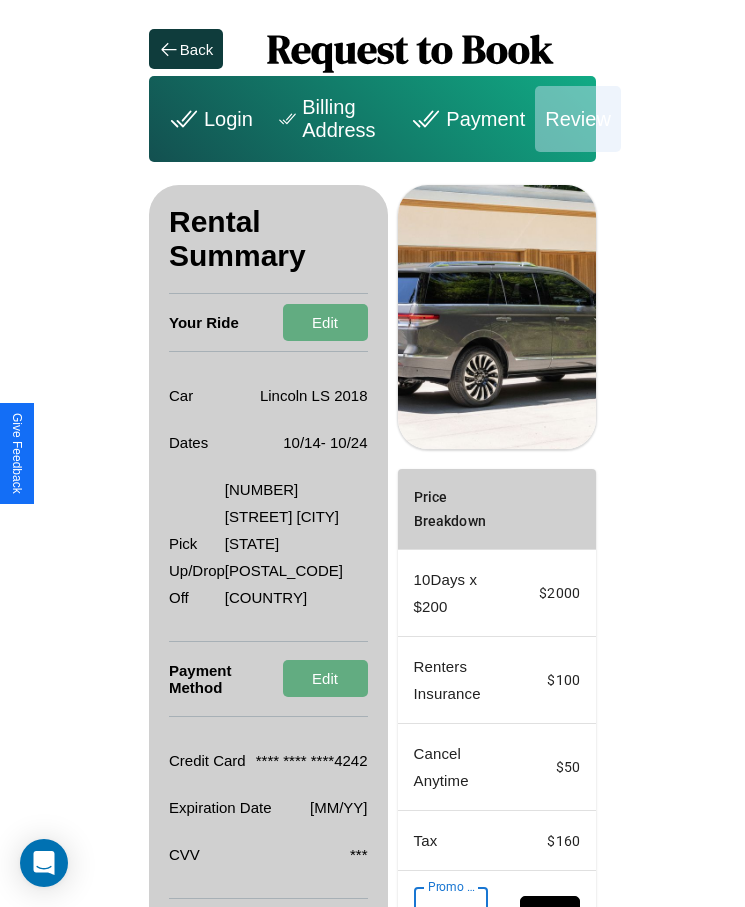 click on "Promo Code" at bounding box center (440, 915) 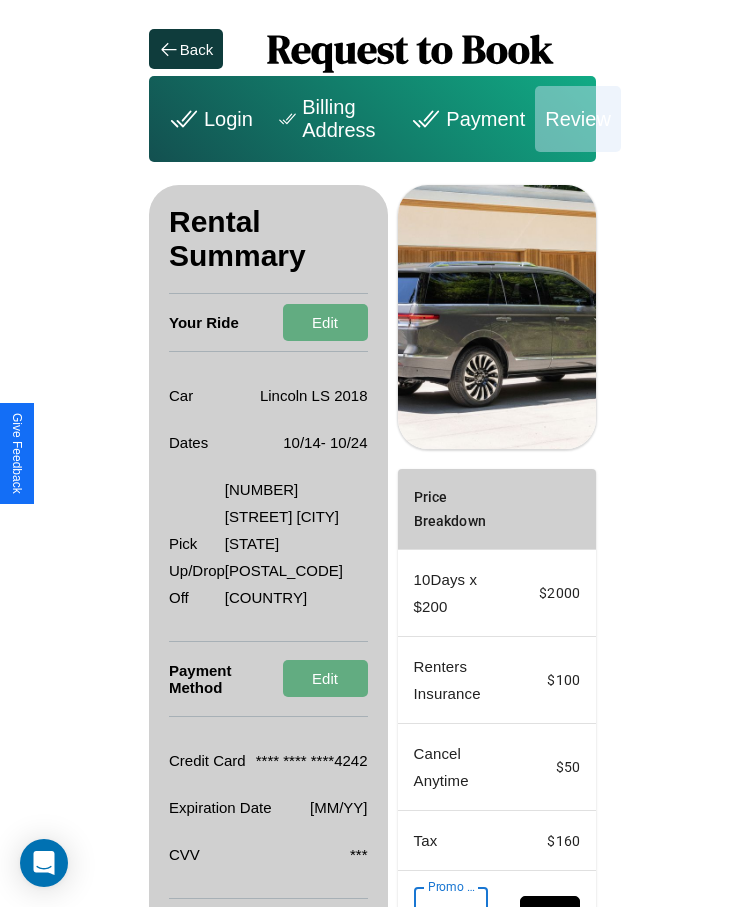 scroll, scrollTop: 0, scrollLeft: 93, axis: horizontal 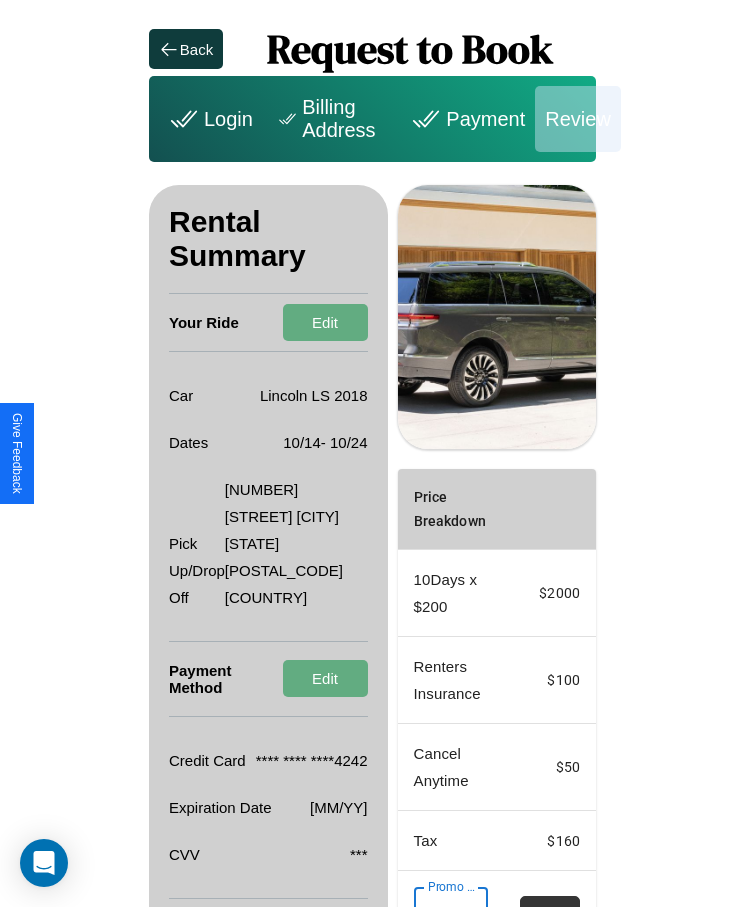 type on "**********" 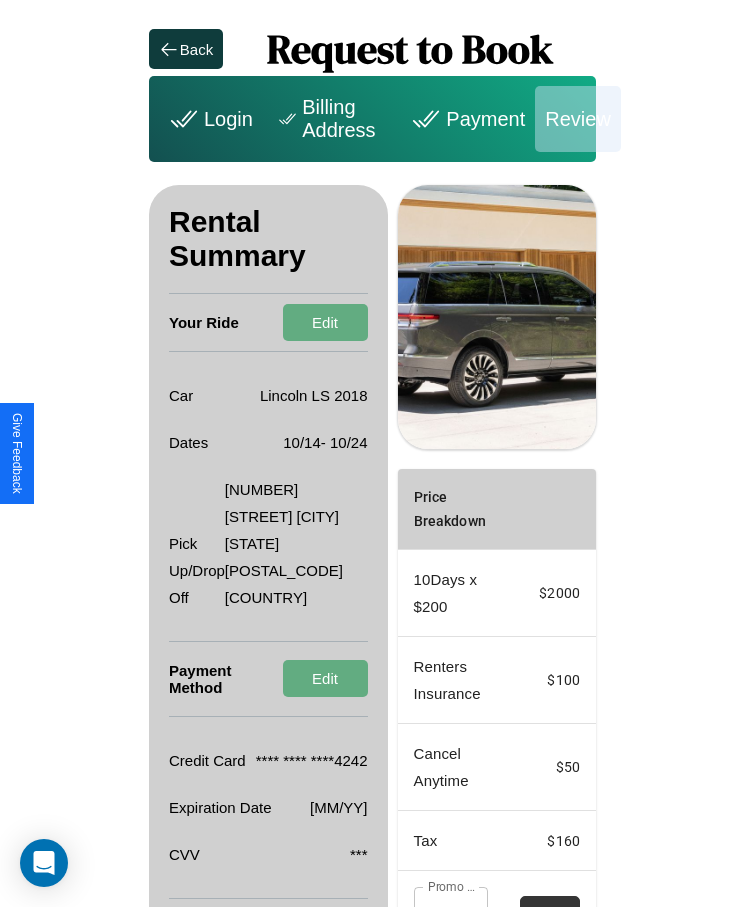 scroll, scrollTop: 0, scrollLeft: 0, axis: both 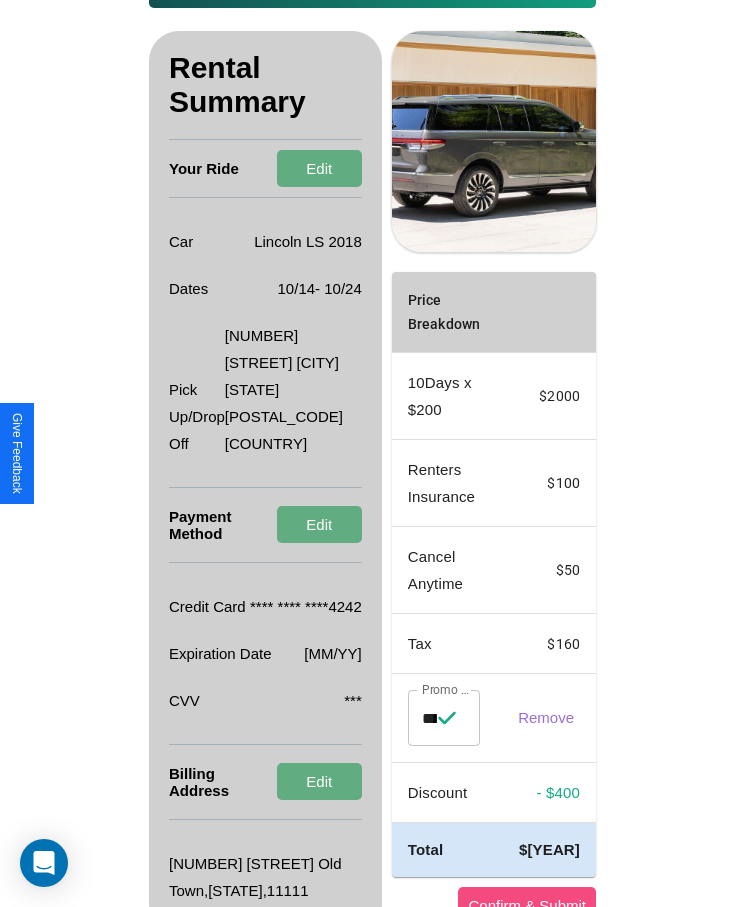 click on "Confirm & Submit" at bounding box center (527, 905) 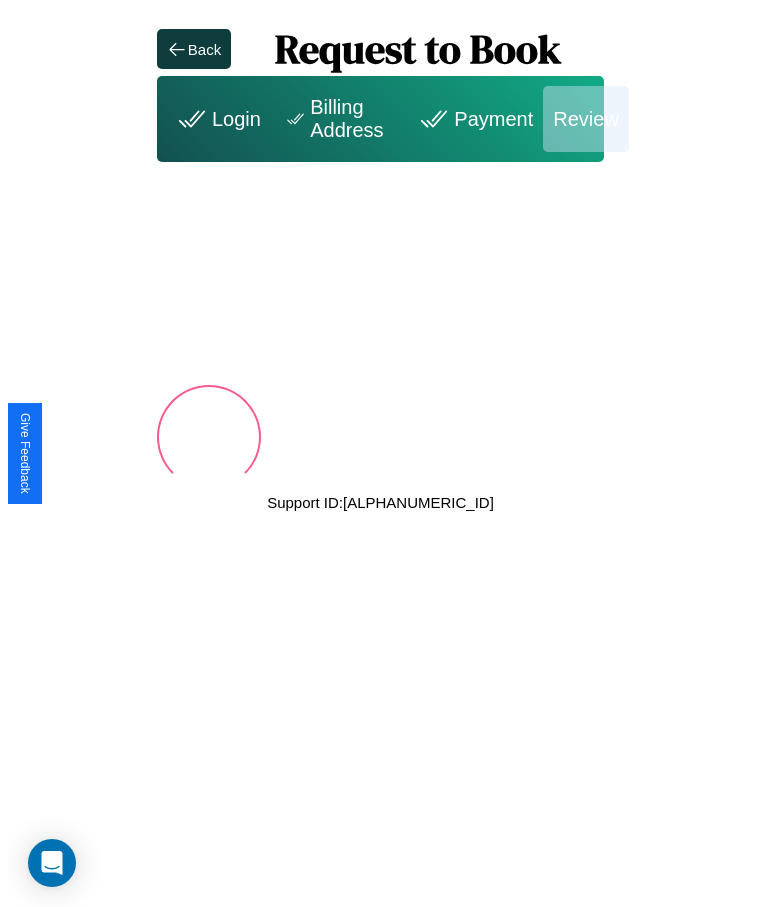 scroll, scrollTop: 0, scrollLeft: 0, axis: both 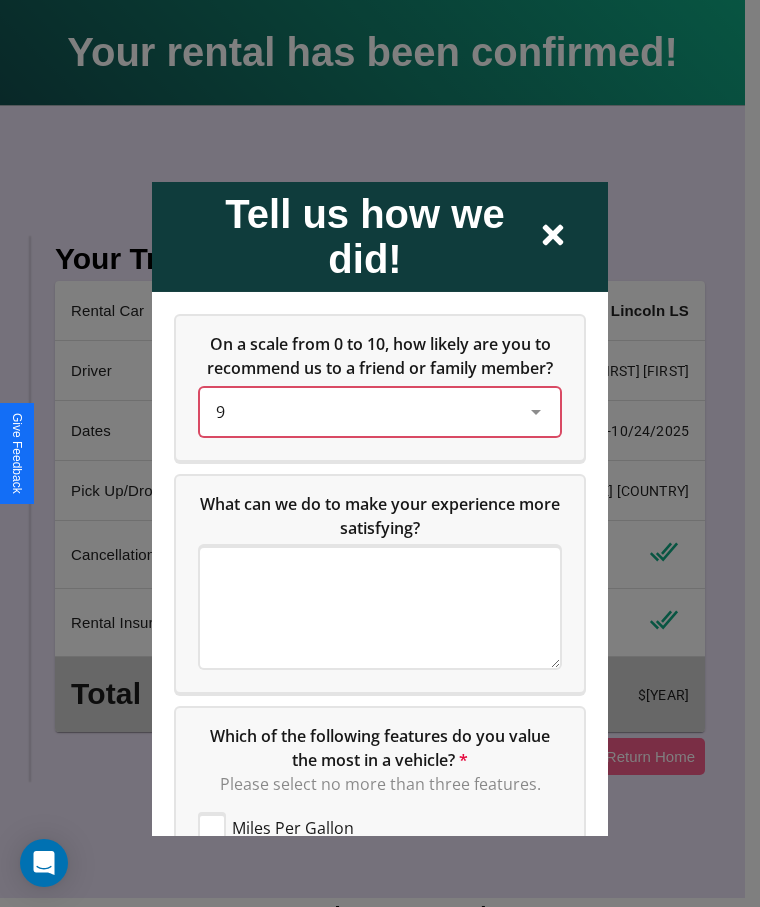 click on "9" at bounding box center (364, 411) 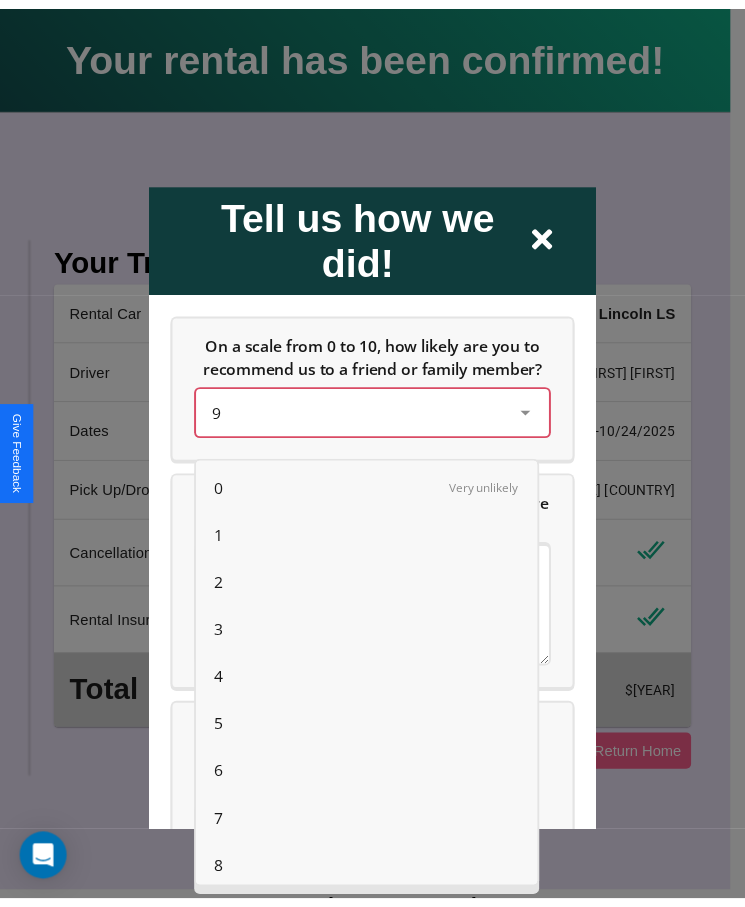 scroll, scrollTop: 56, scrollLeft: 0, axis: vertical 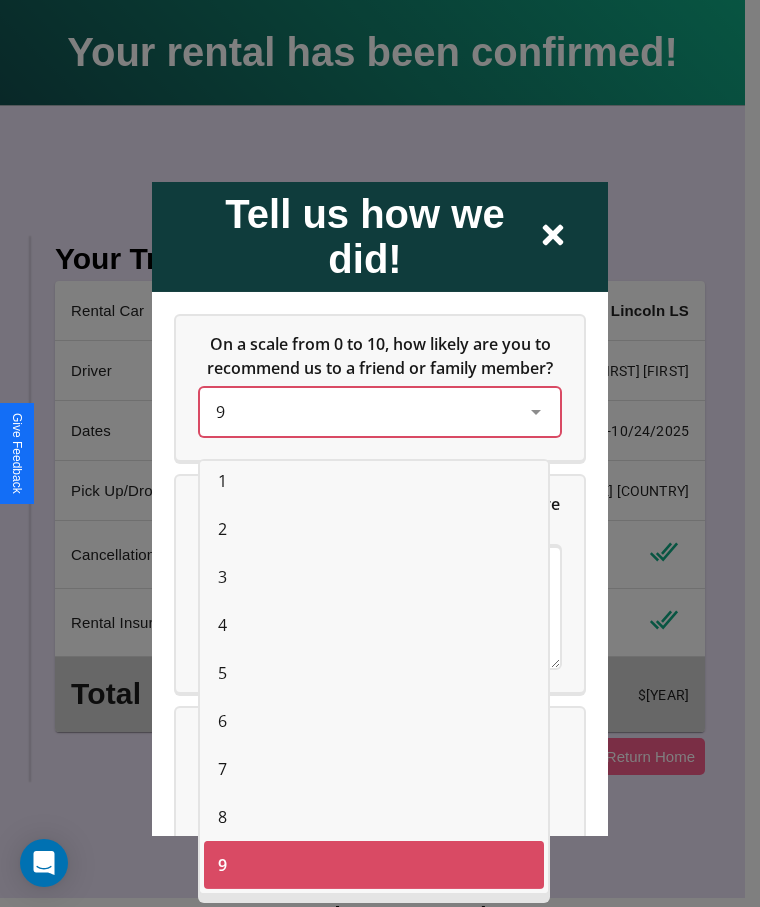 click on "3" at bounding box center [222, 577] 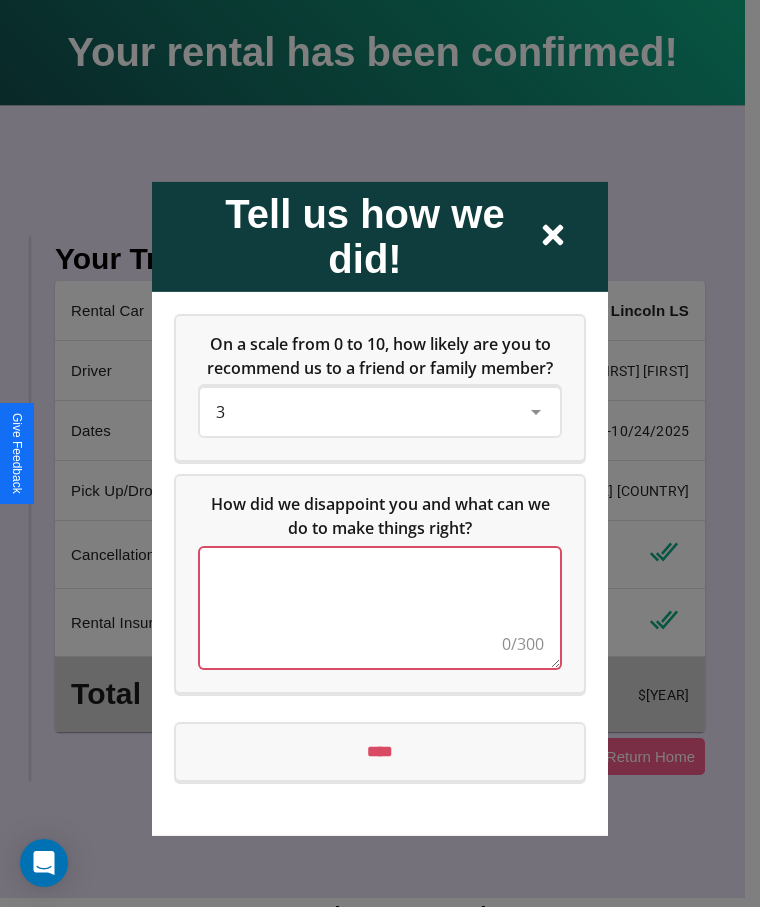 click at bounding box center [380, 607] 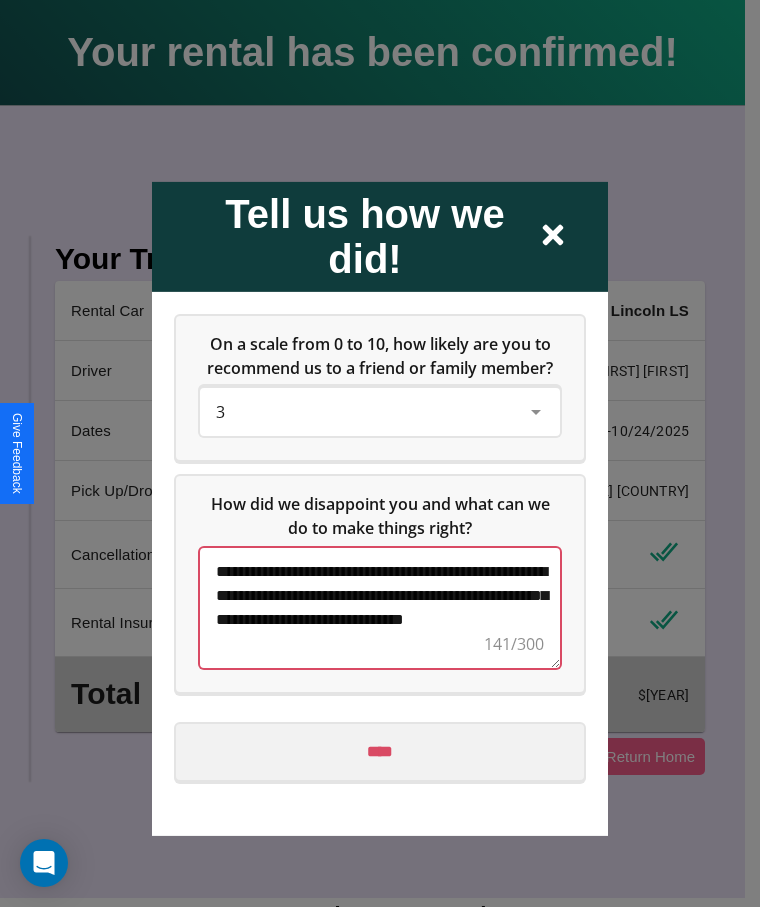type on "**********" 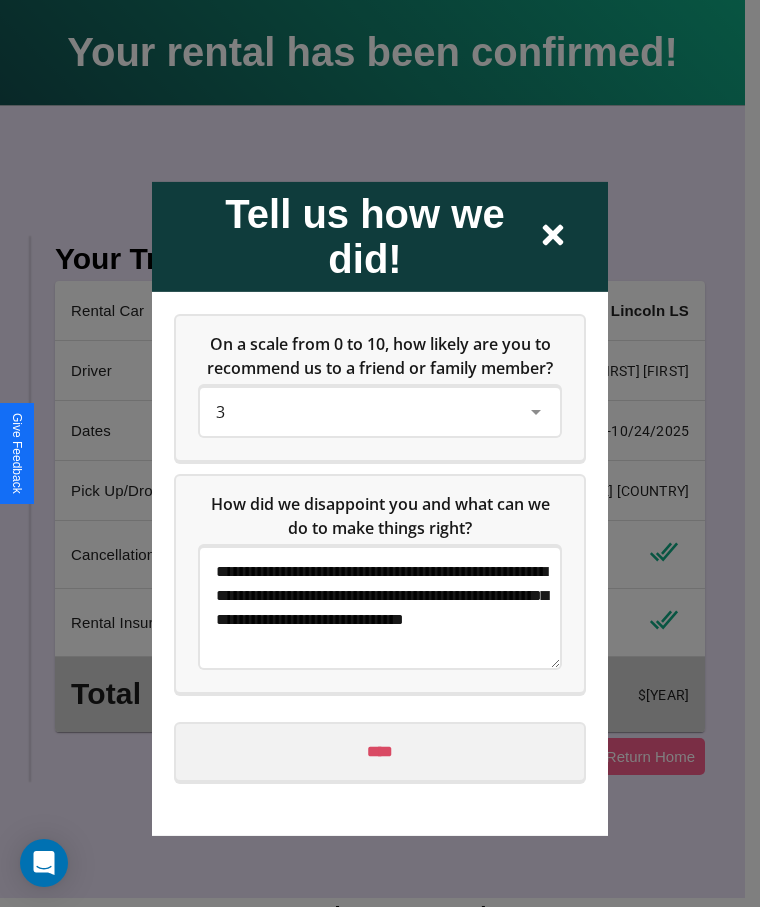 click on "****" at bounding box center [380, 751] 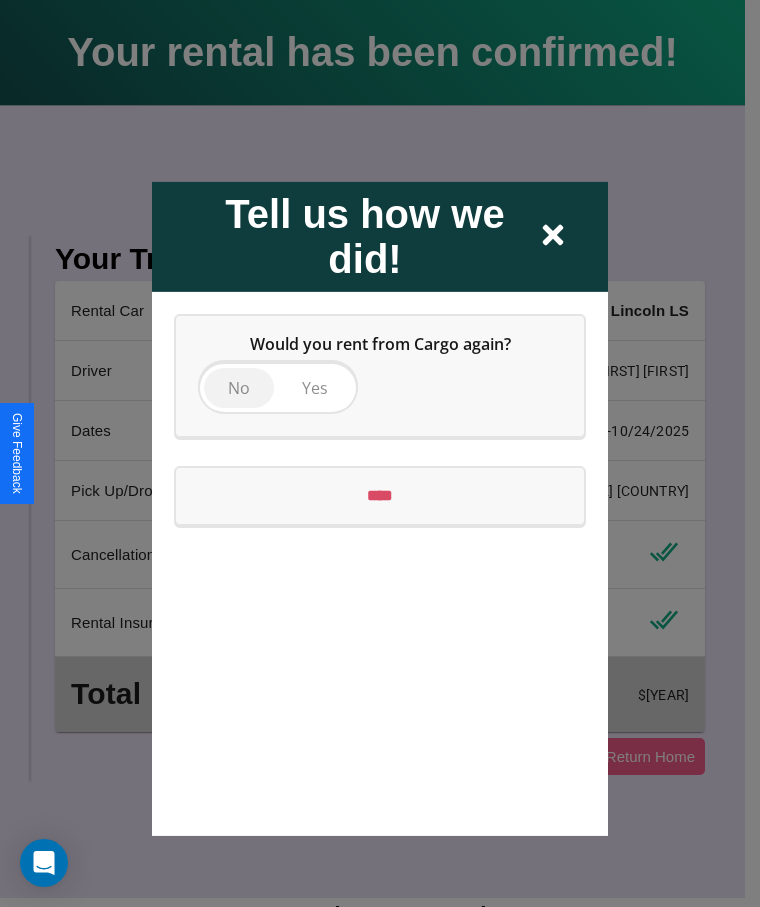 click on "No" at bounding box center [239, 387] 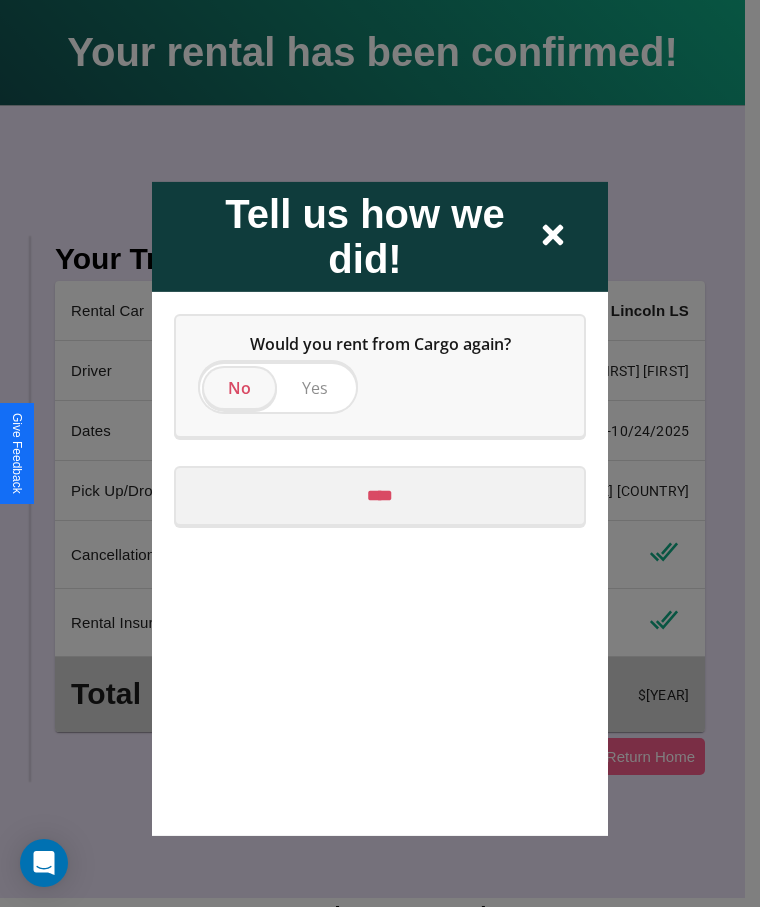 click on "****" at bounding box center [380, 495] 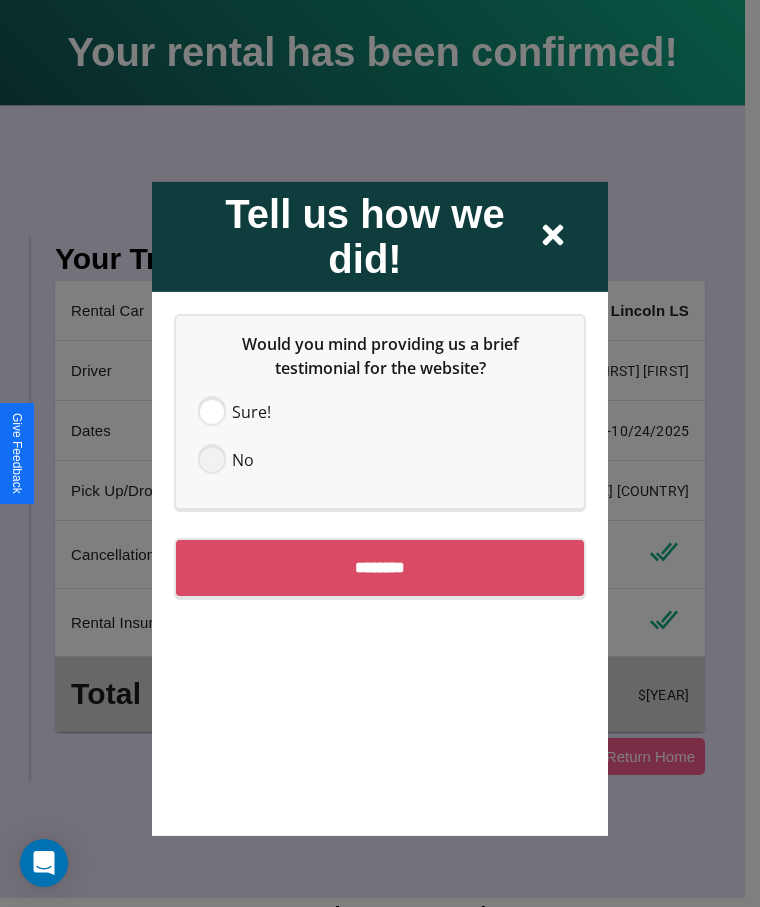 click at bounding box center [212, 459] 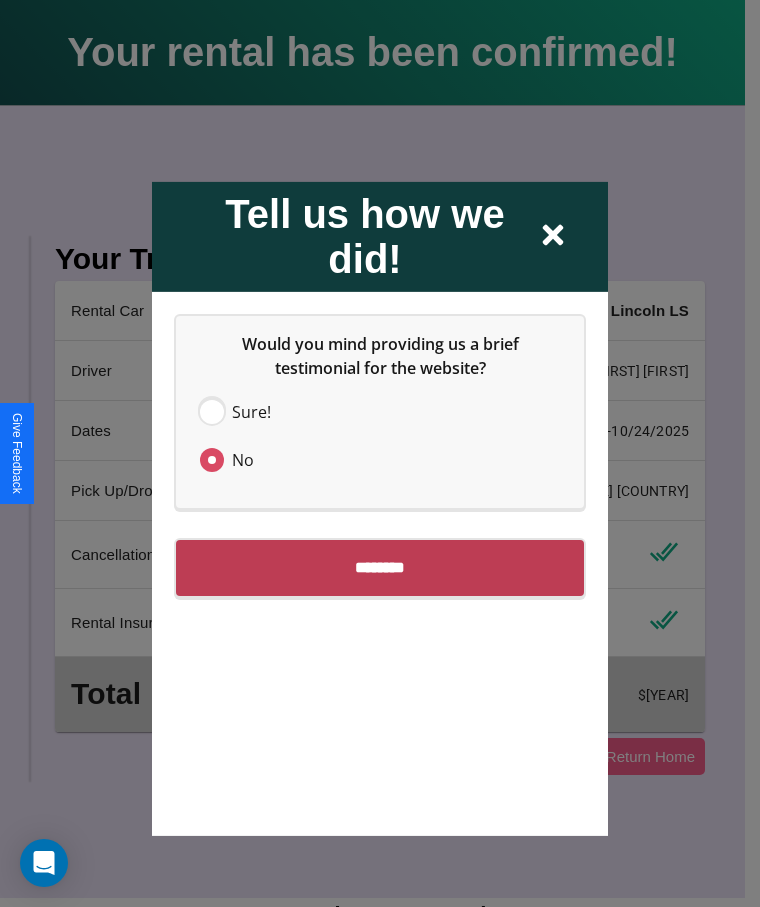 click on "********" at bounding box center [380, 567] 